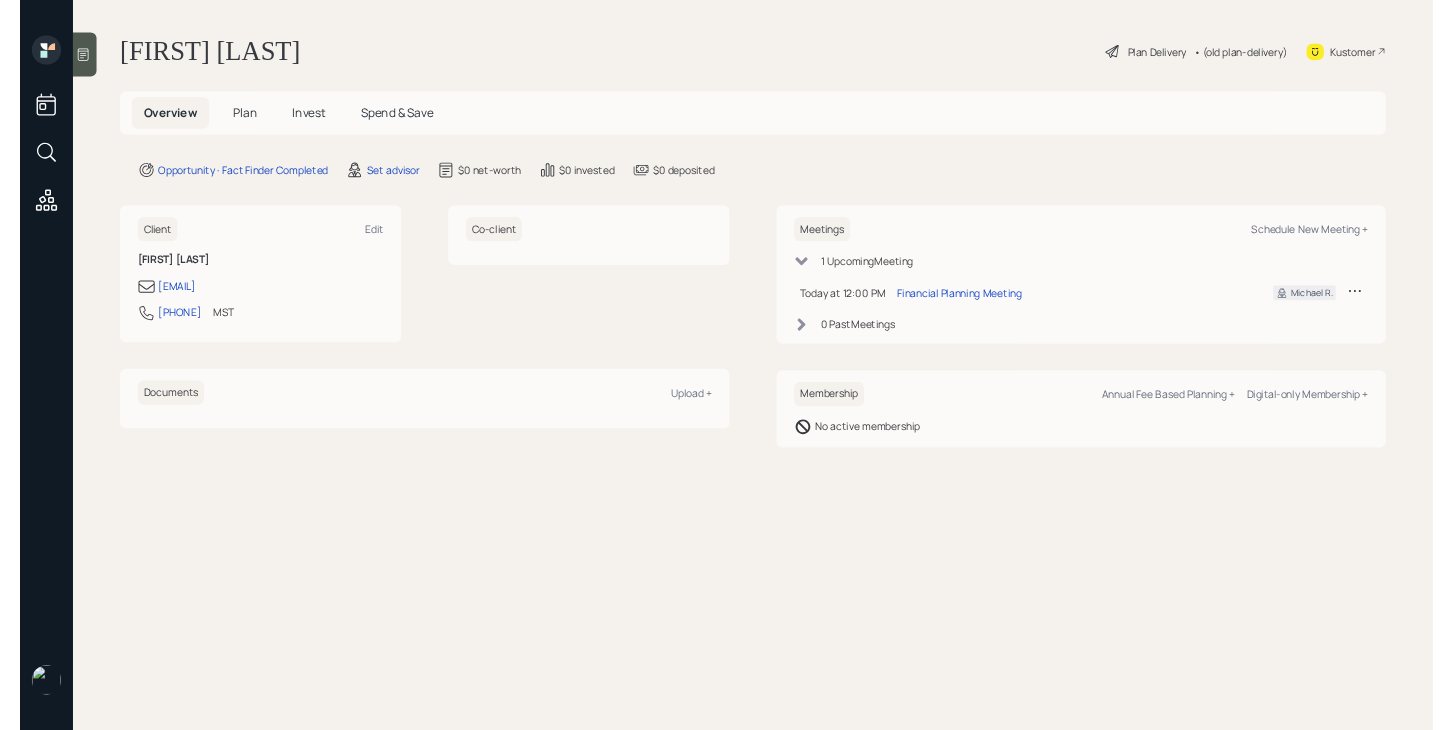 scroll, scrollTop: 0, scrollLeft: 0, axis: both 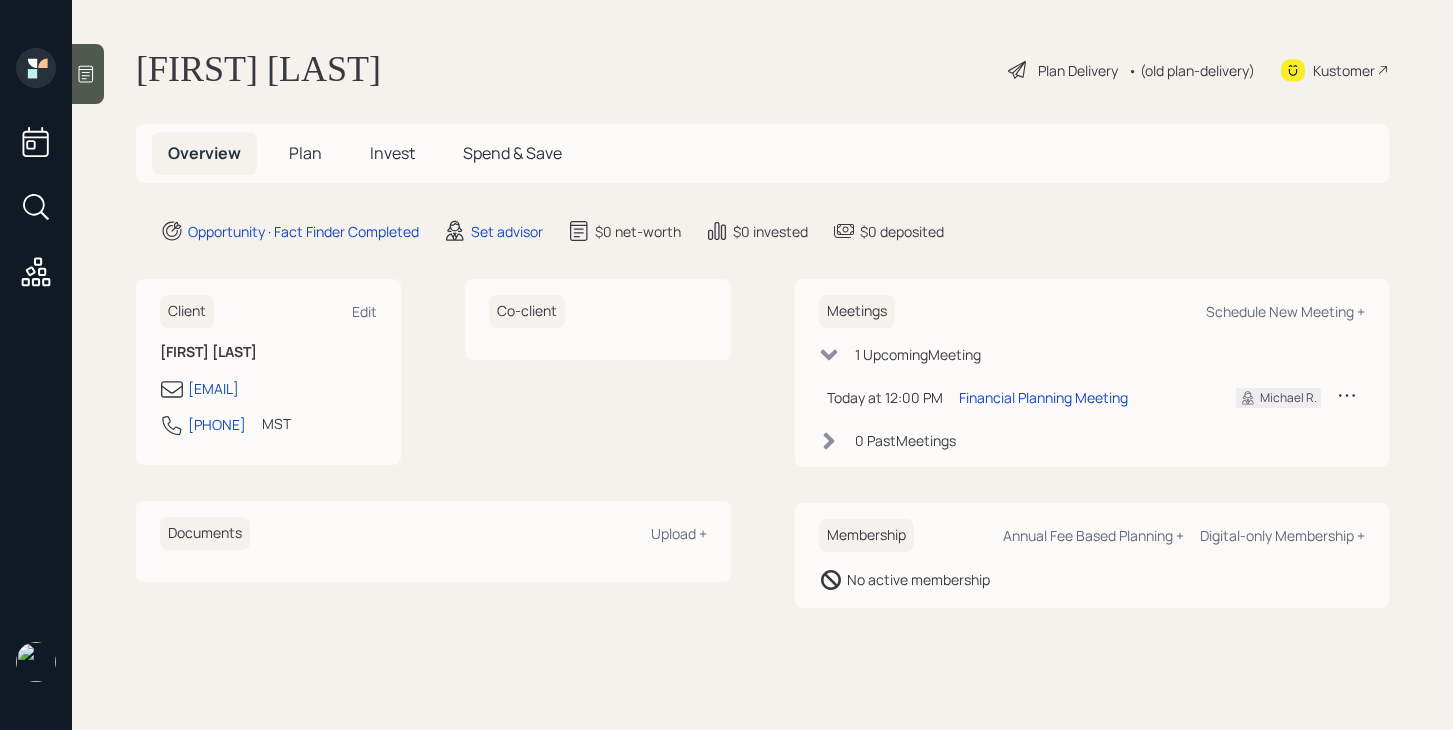 click on "[FIRST] [LAST] Plan Delivery • (old plan-delivery) Kustomer Overview Plan Invest Spend & Save Opportunity ·
Fact Finder Completed Set advisor $0 net-worth $0 invested $0 deposited Client Edit [FIRST] [LAST] [EMAIL] [PHONE] MST Currently 9:55 AM Co-client Documents Upload + Meetings Schedule New Meeting + 1   Upcoming  Meeting Today at 12:00 PM Tuesday, July 8, 2025 12:00 PM EDT Financial Planning Meeting Michael R. 0   Past  Meeting s Membership Annual Fee Based Planning + Digital-only Membership + No active membership" at bounding box center [762, 365] 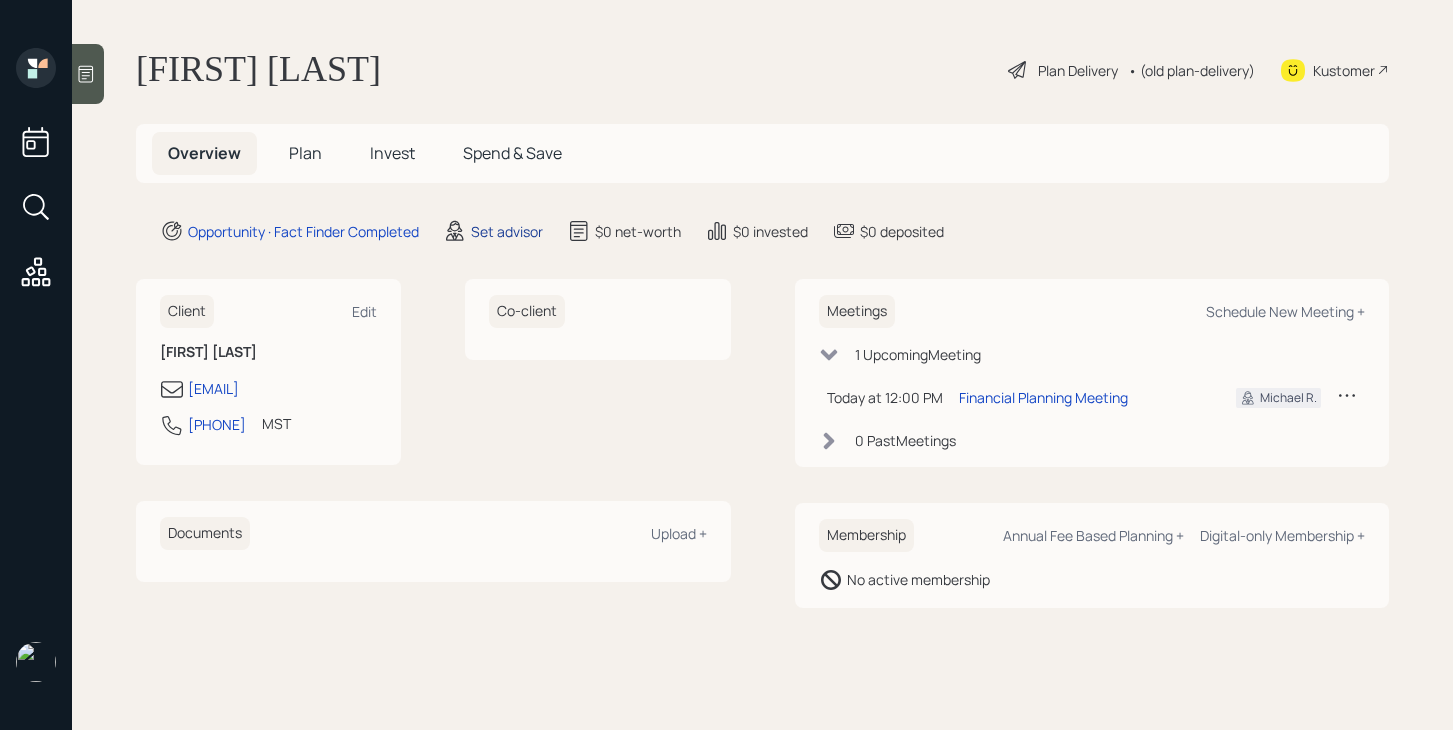 click on "Set advisor" at bounding box center (303, 231) 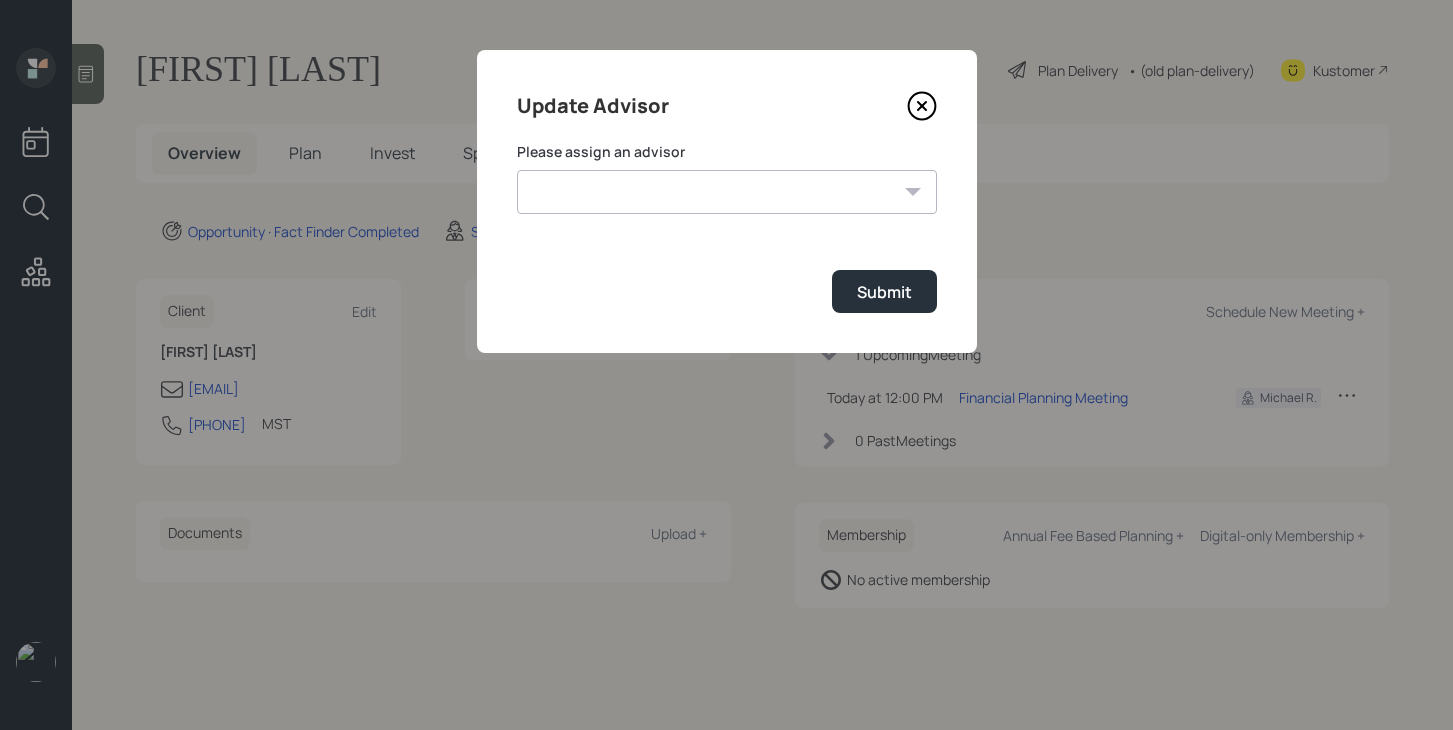 click on "Jonah Coleman Tyler End Michael Russo Treva Nostdahl Eric Schwartz James DiStasi Hunter Neumayer Sami Boghos Harrison Schaefer" at bounding box center (727, 192) 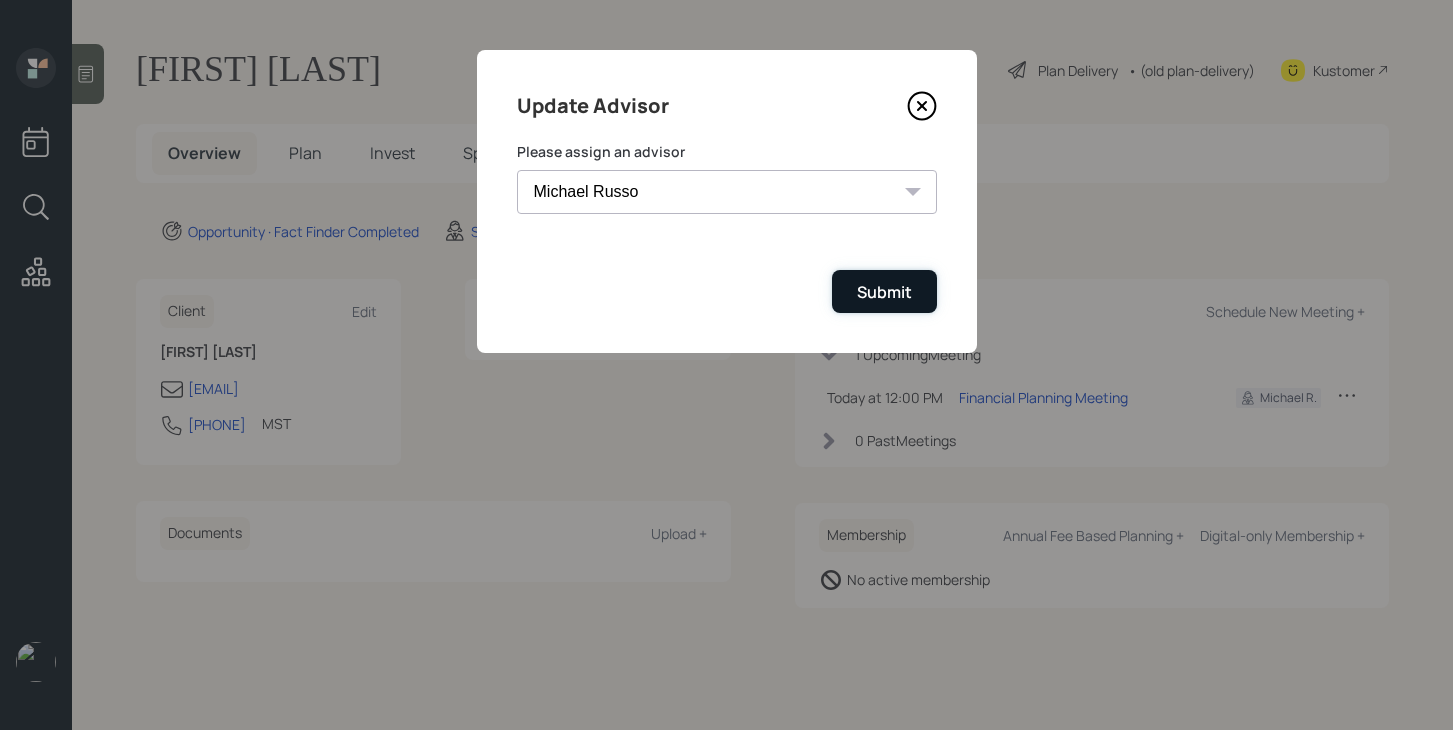 click on "Submit" at bounding box center (884, 291) 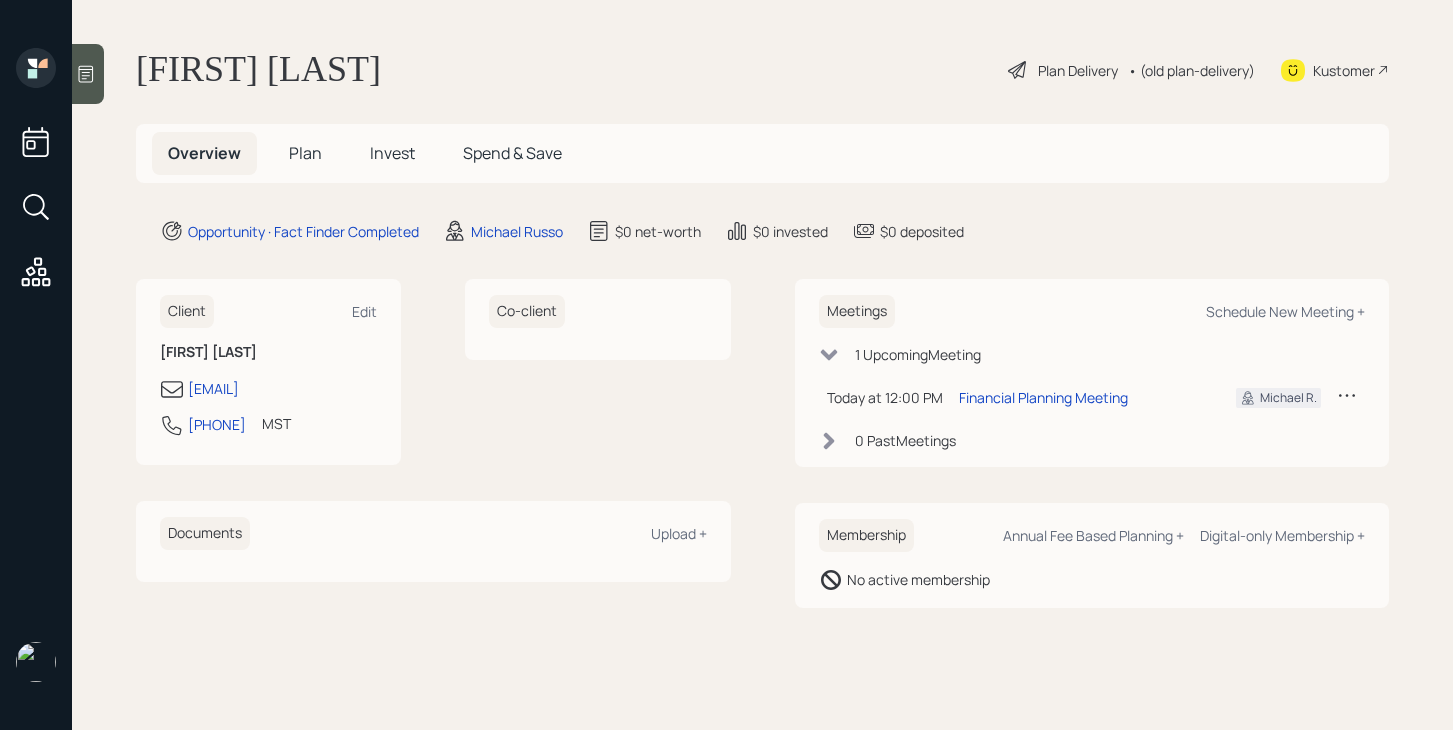 click on "Plan" at bounding box center (305, 153) 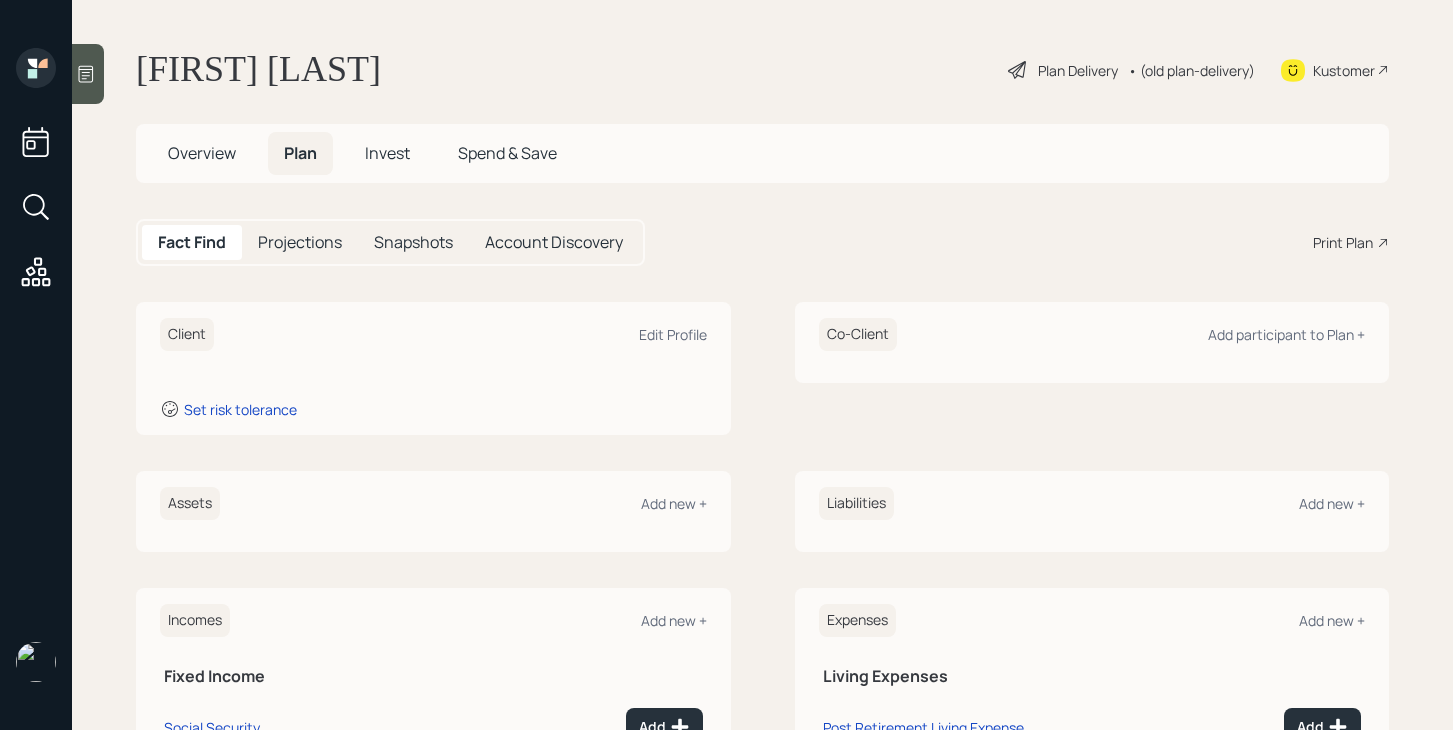click at bounding box center (88, 74) 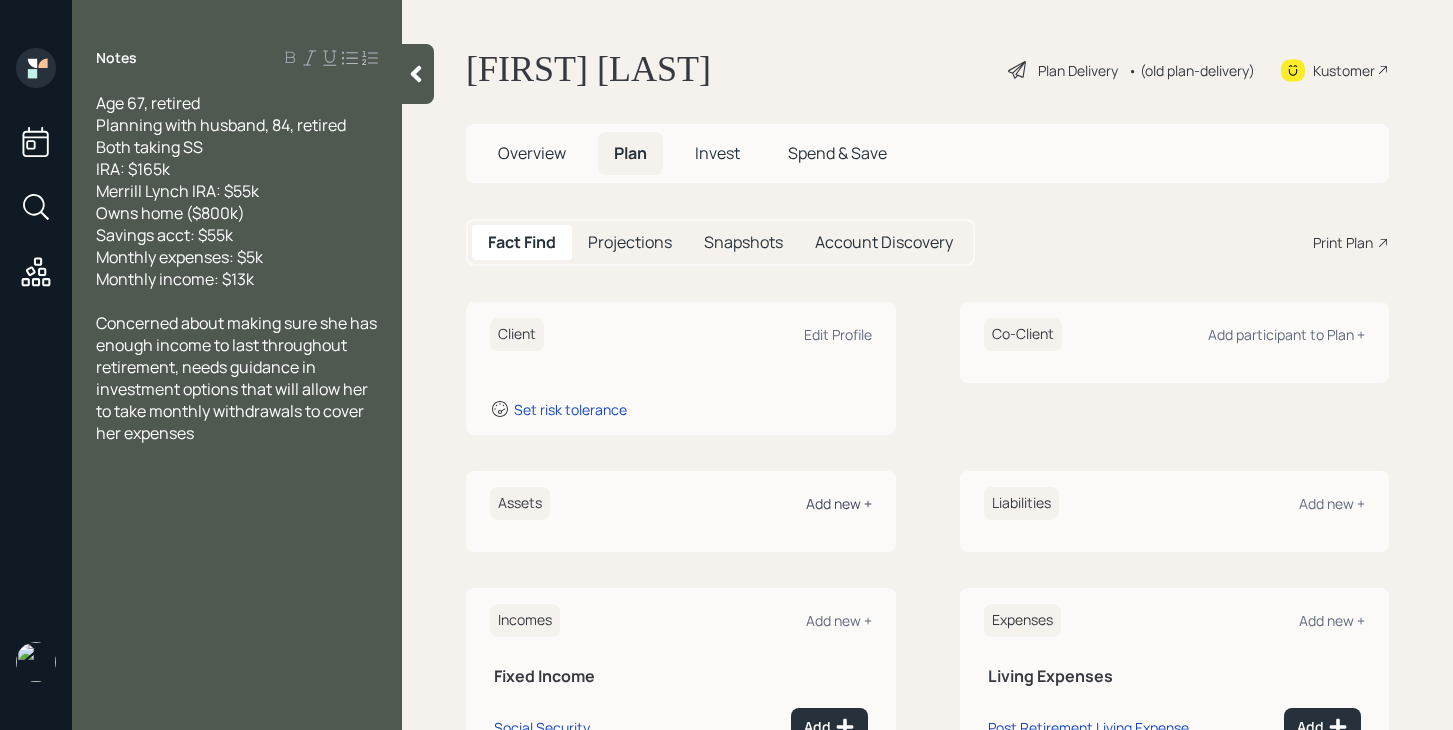 click on "Add new +" at bounding box center (838, 334) 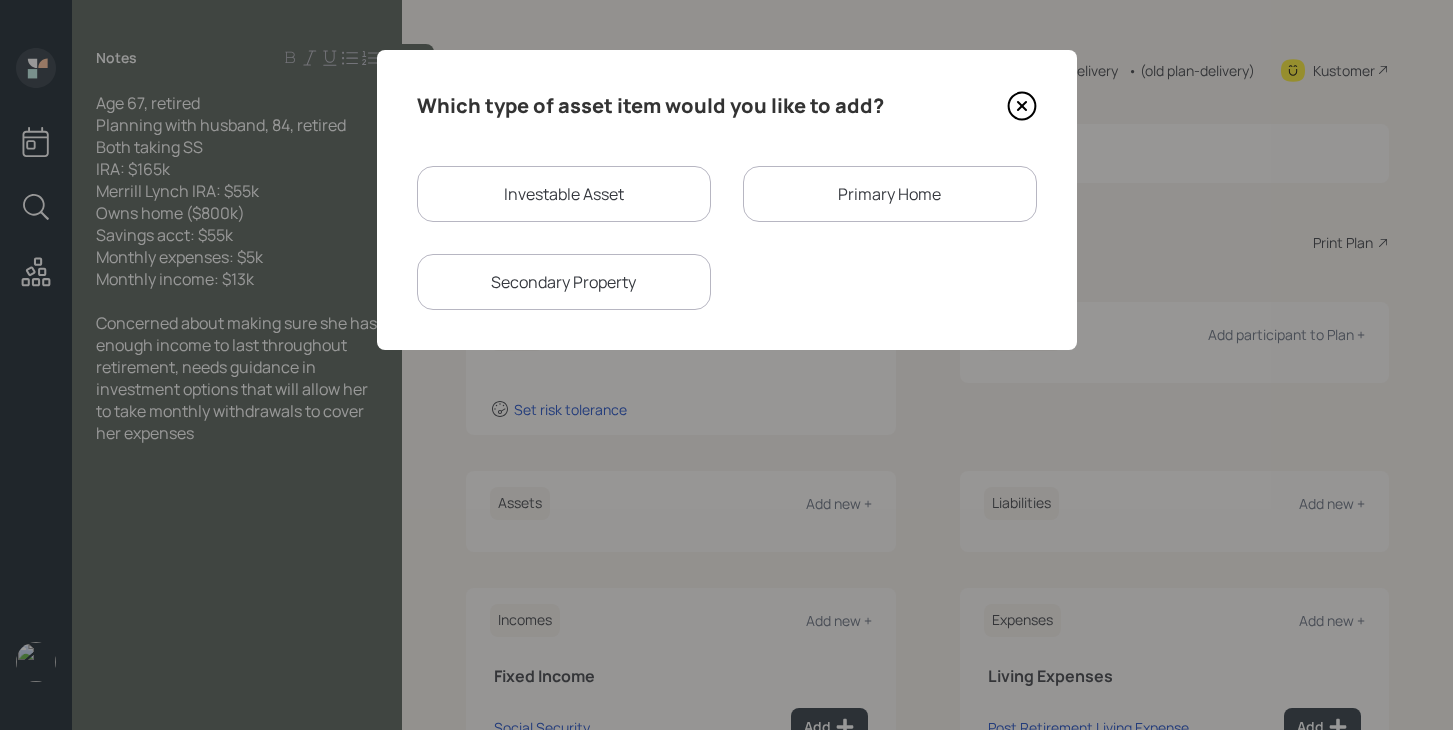 click on "Investable Asset" at bounding box center (564, 194) 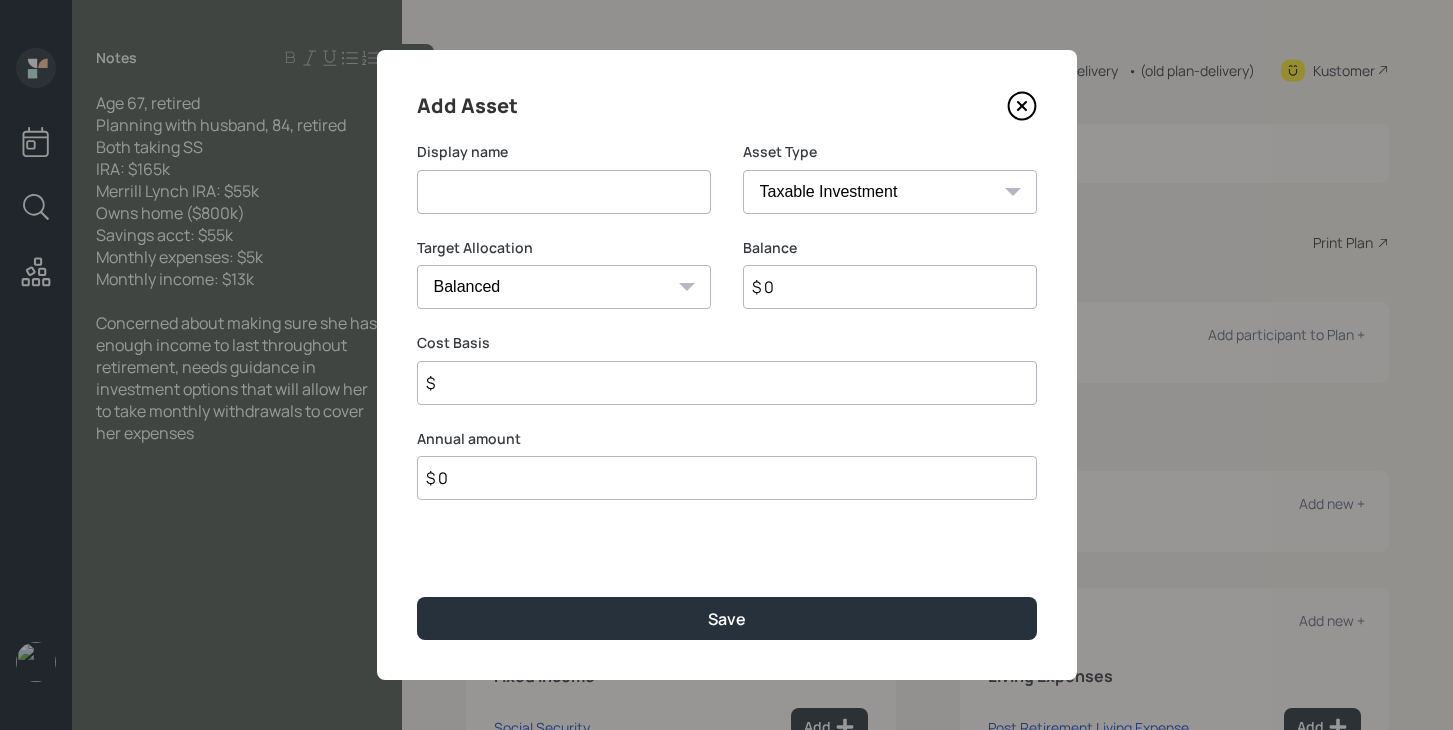 click at bounding box center (564, 192) 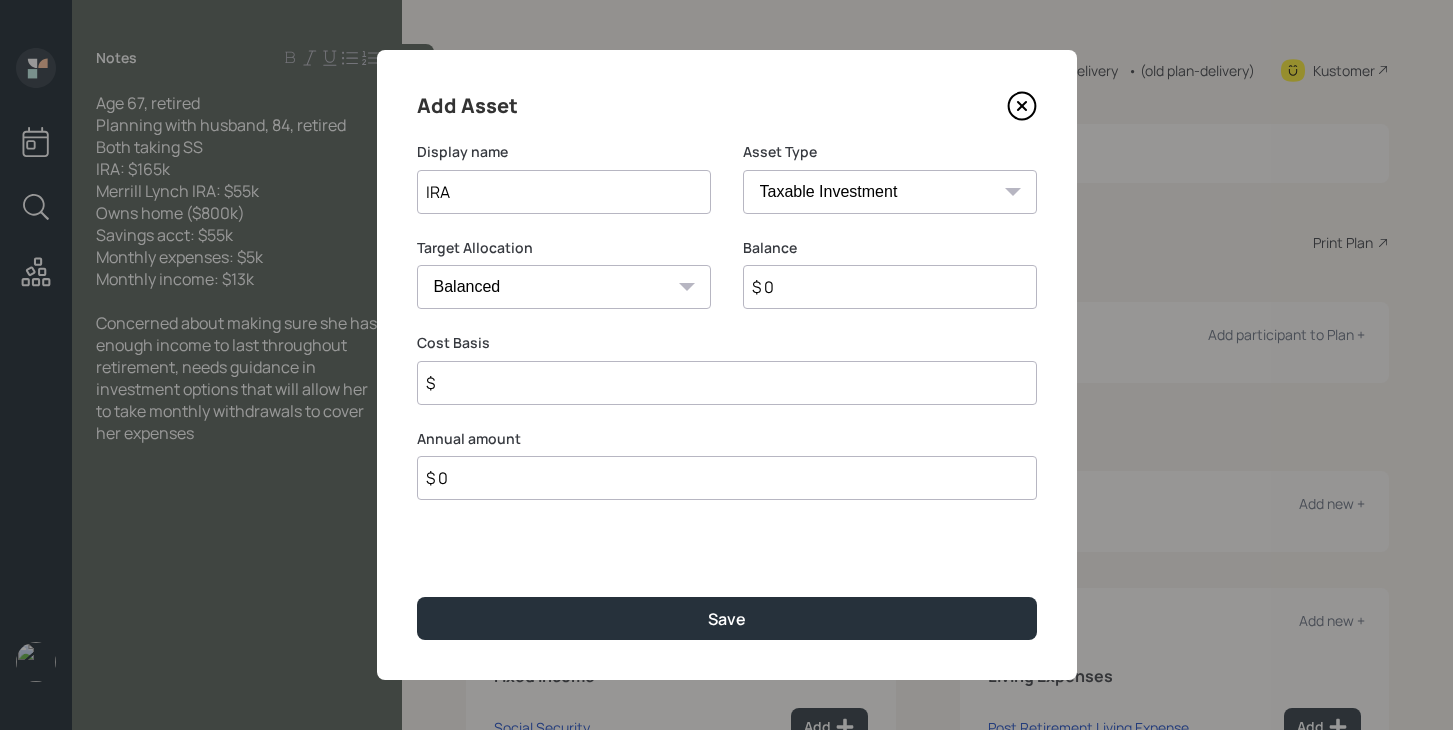 type on "IRA" 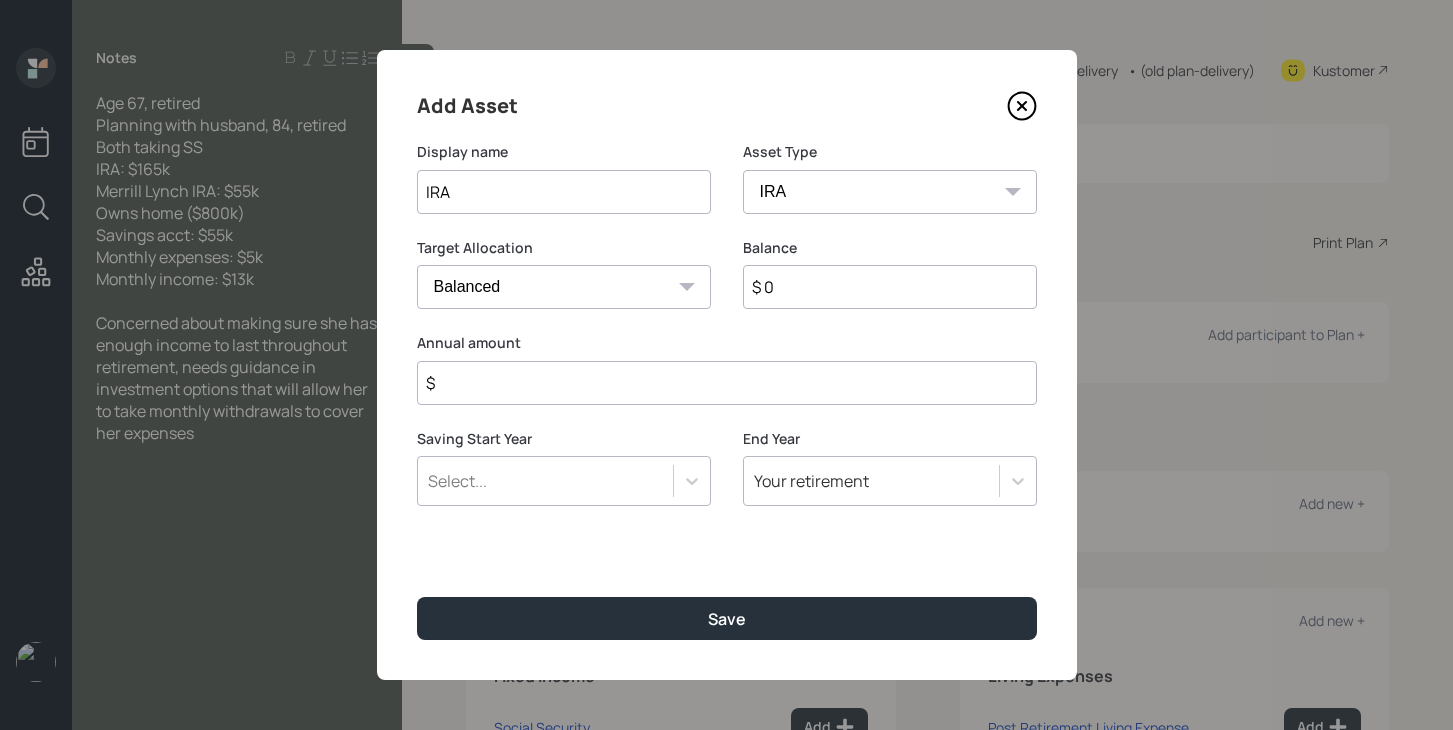 click on "$ 0" at bounding box center (890, 287) 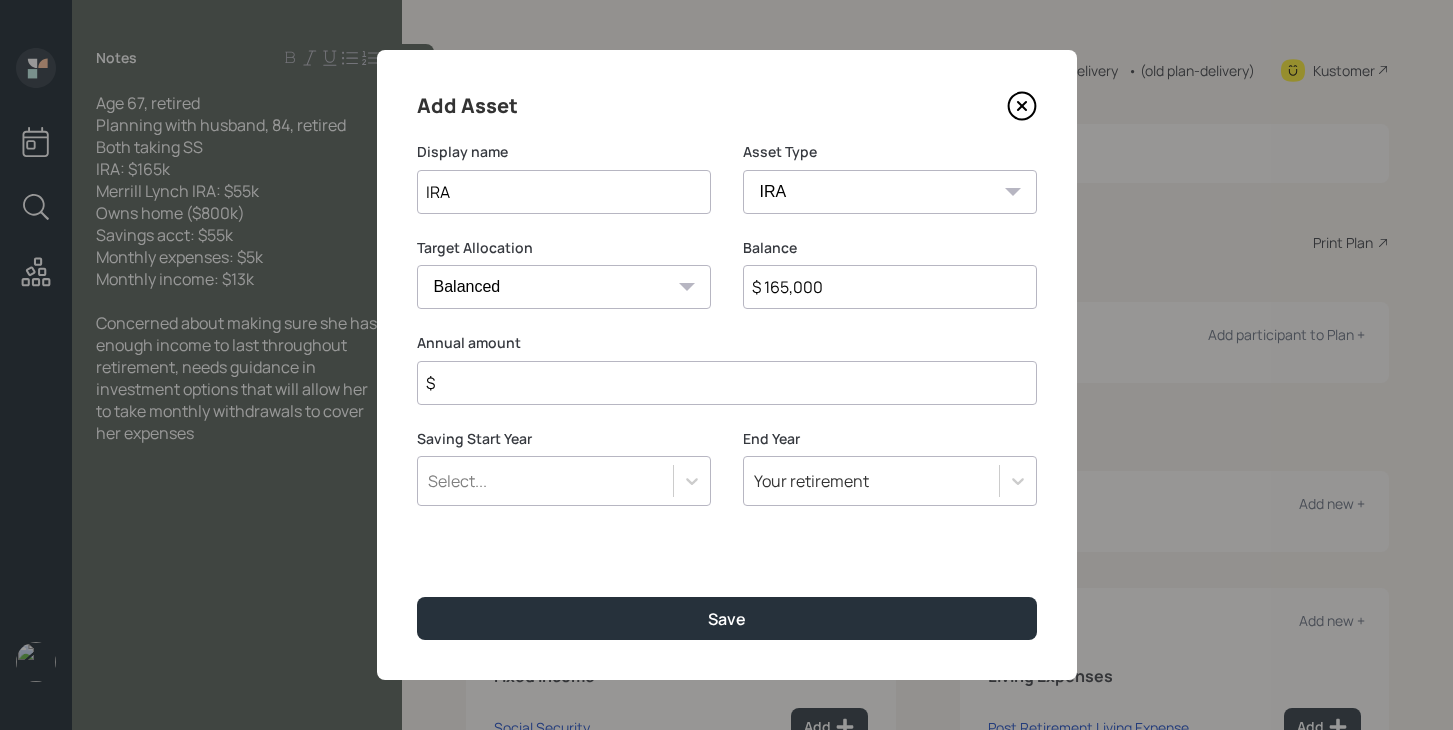 type on "$ 165,000" 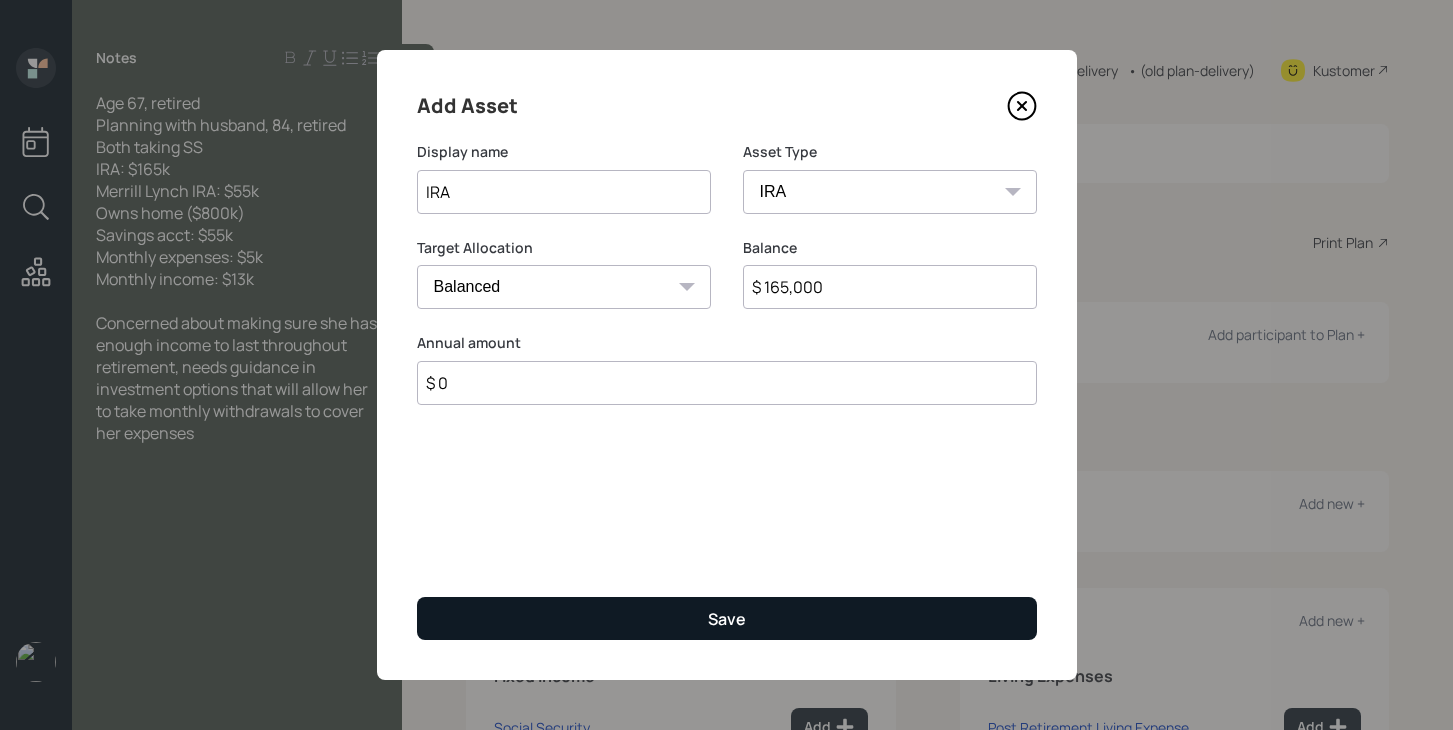 type on "$ 0" 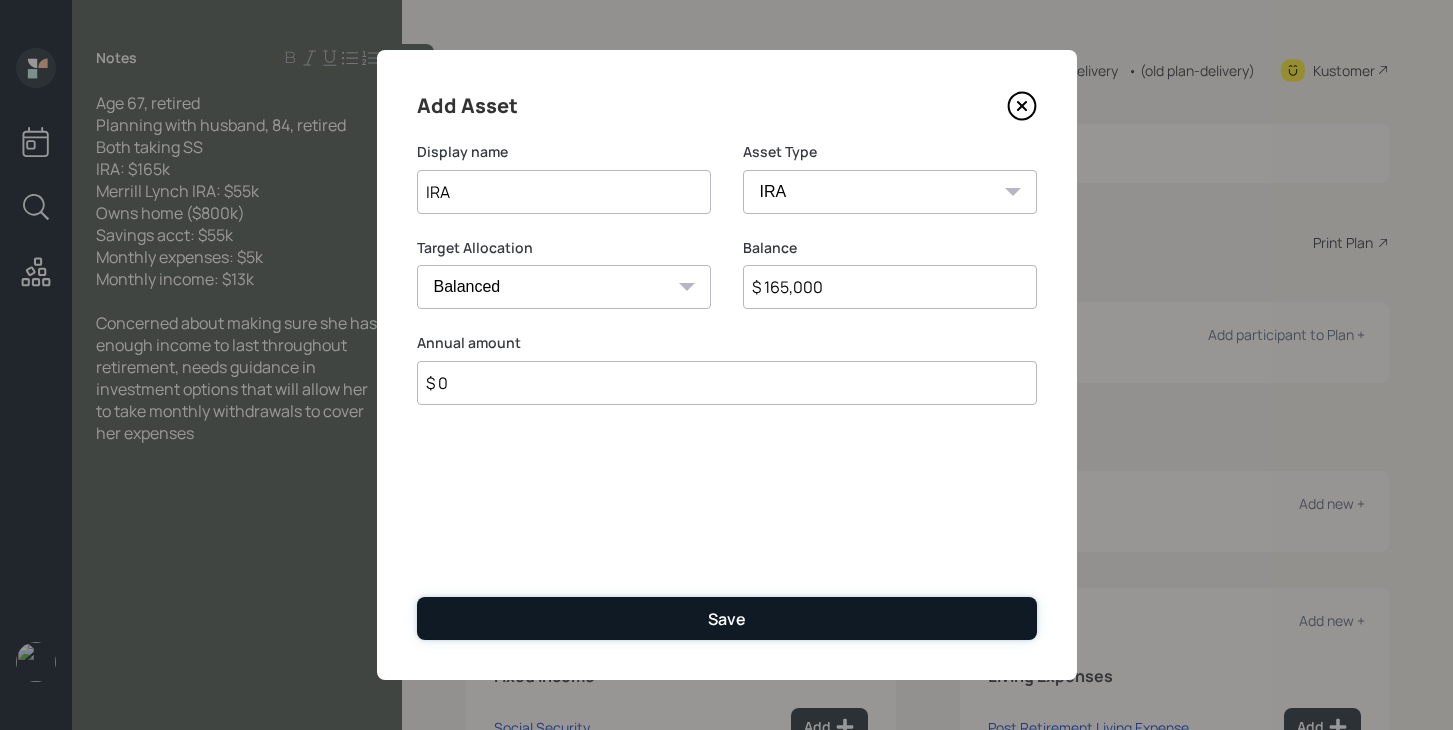 click on "Save" at bounding box center (727, 618) 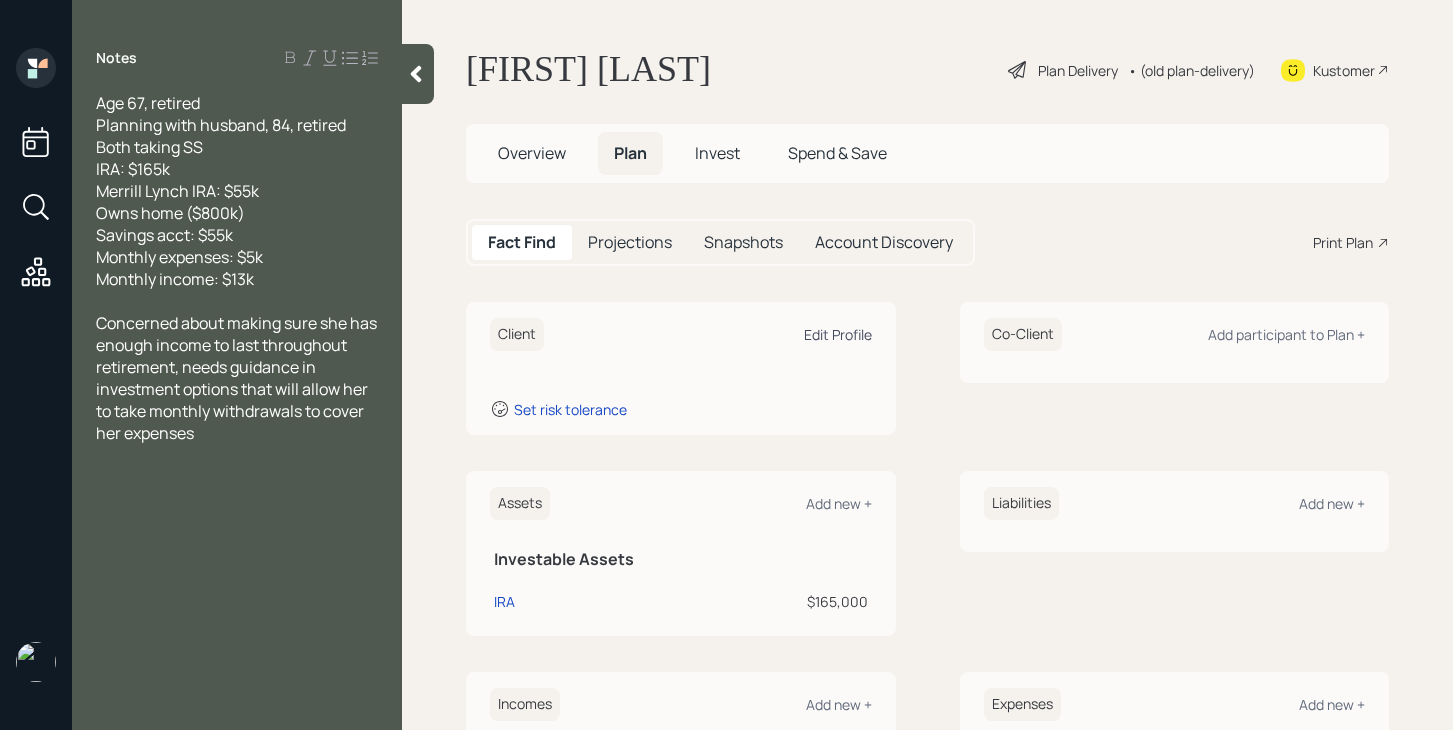 click on "Edit Profile" at bounding box center (838, 334) 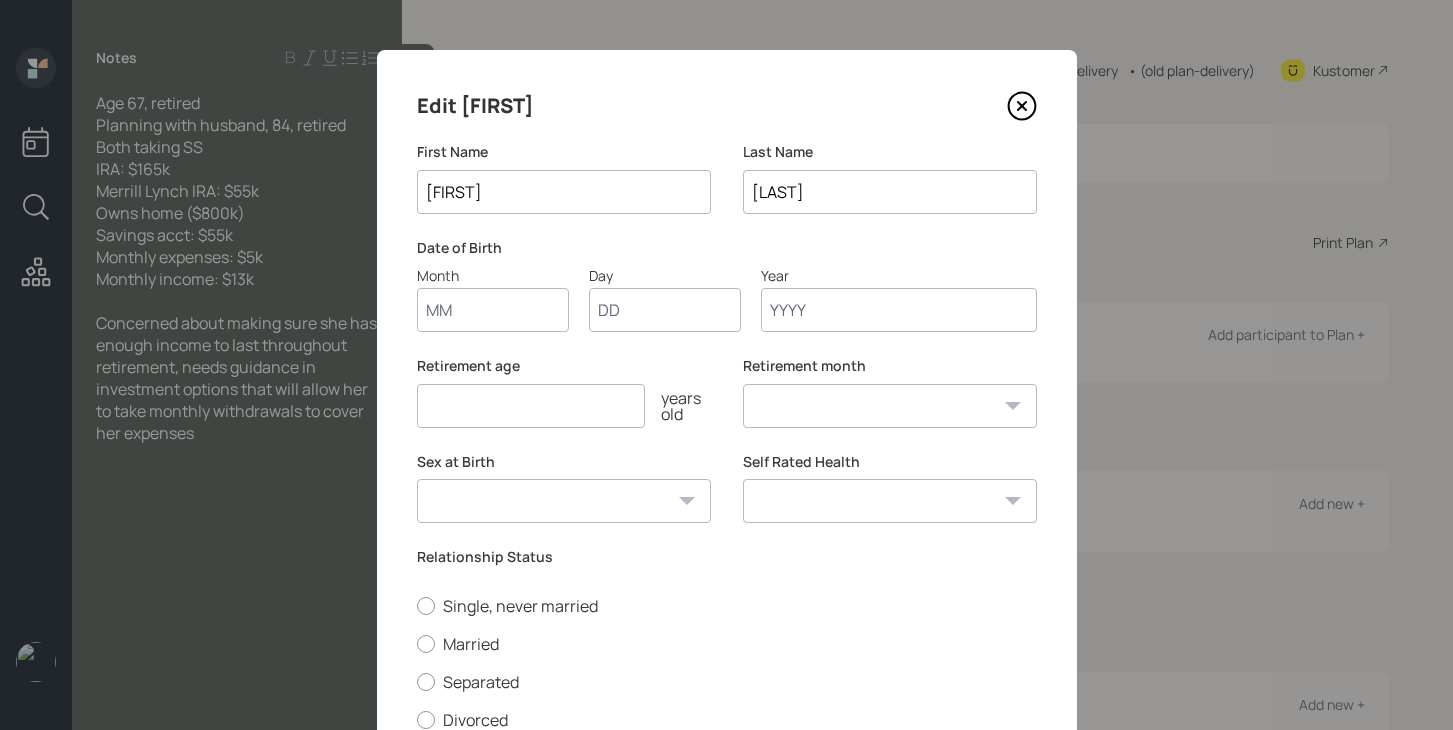 click at bounding box center [1022, 106] 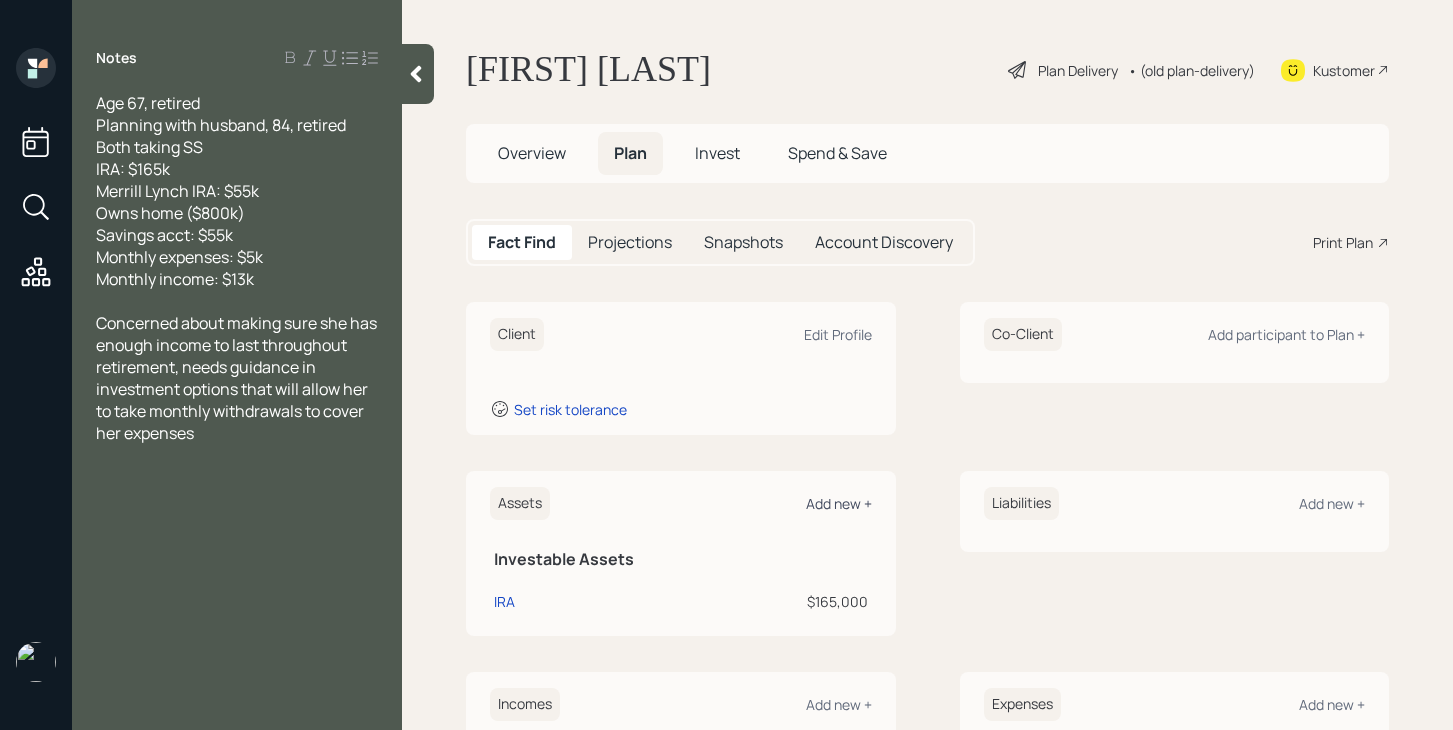 click on "Add new +" at bounding box center (838, 334) 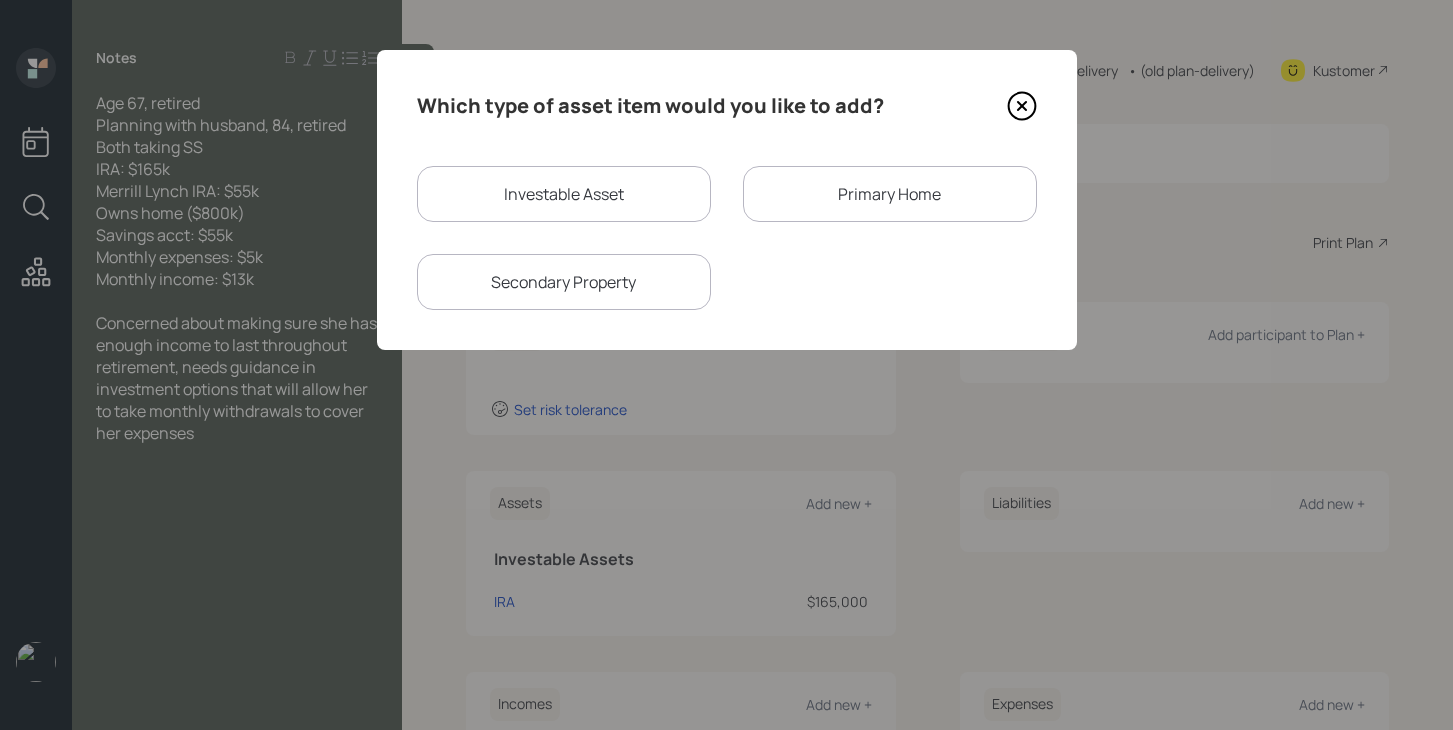 click on "Investable Asset" at bounding box center (564, 194) 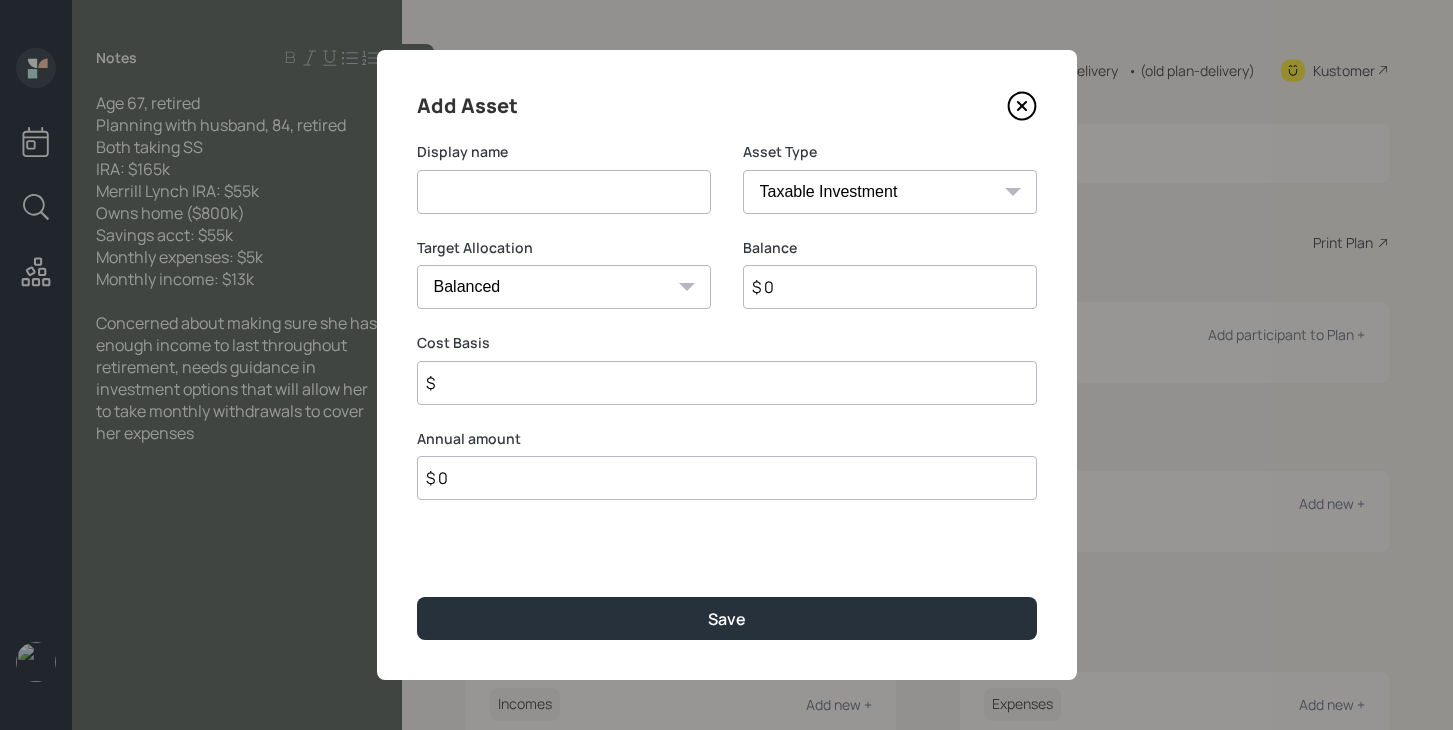 click at bounding box center (564, 192) 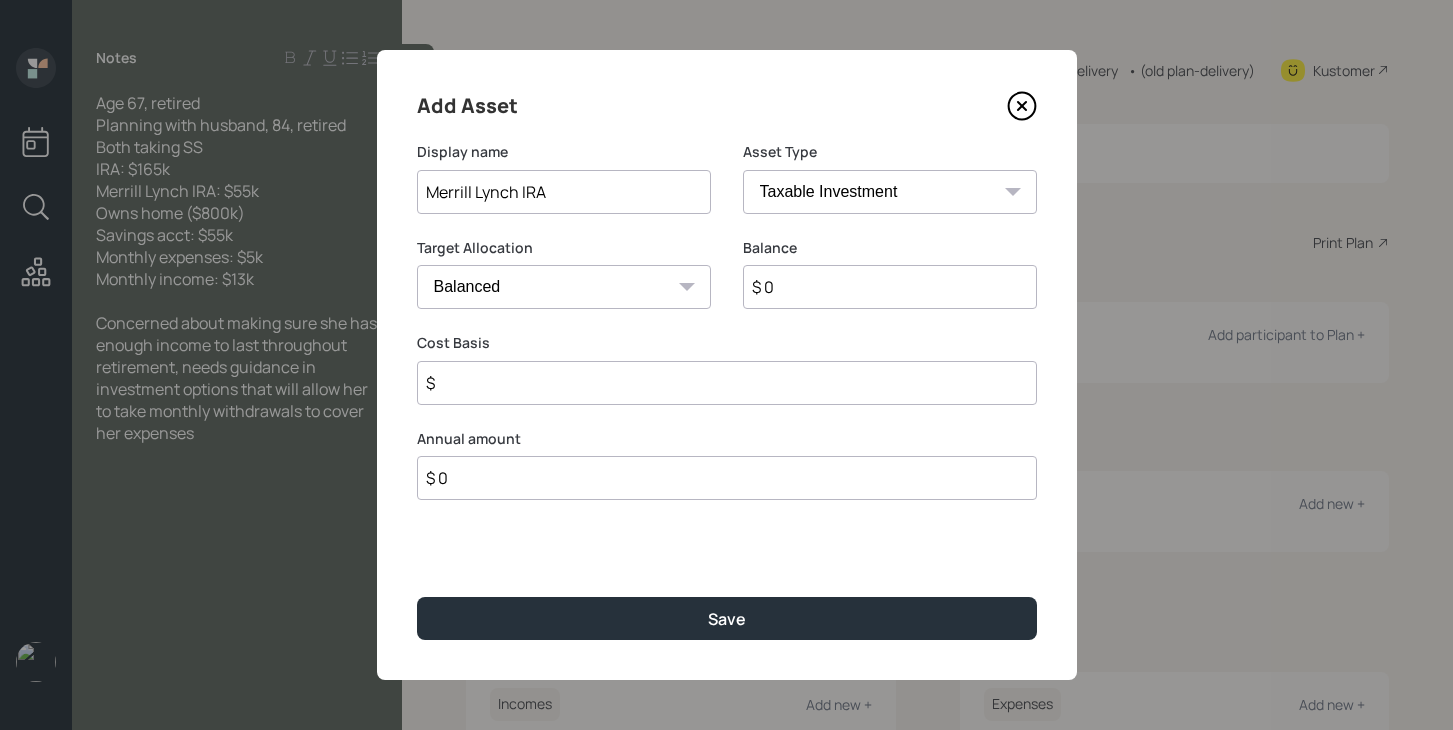 type on "Merrill Lynch IRA" 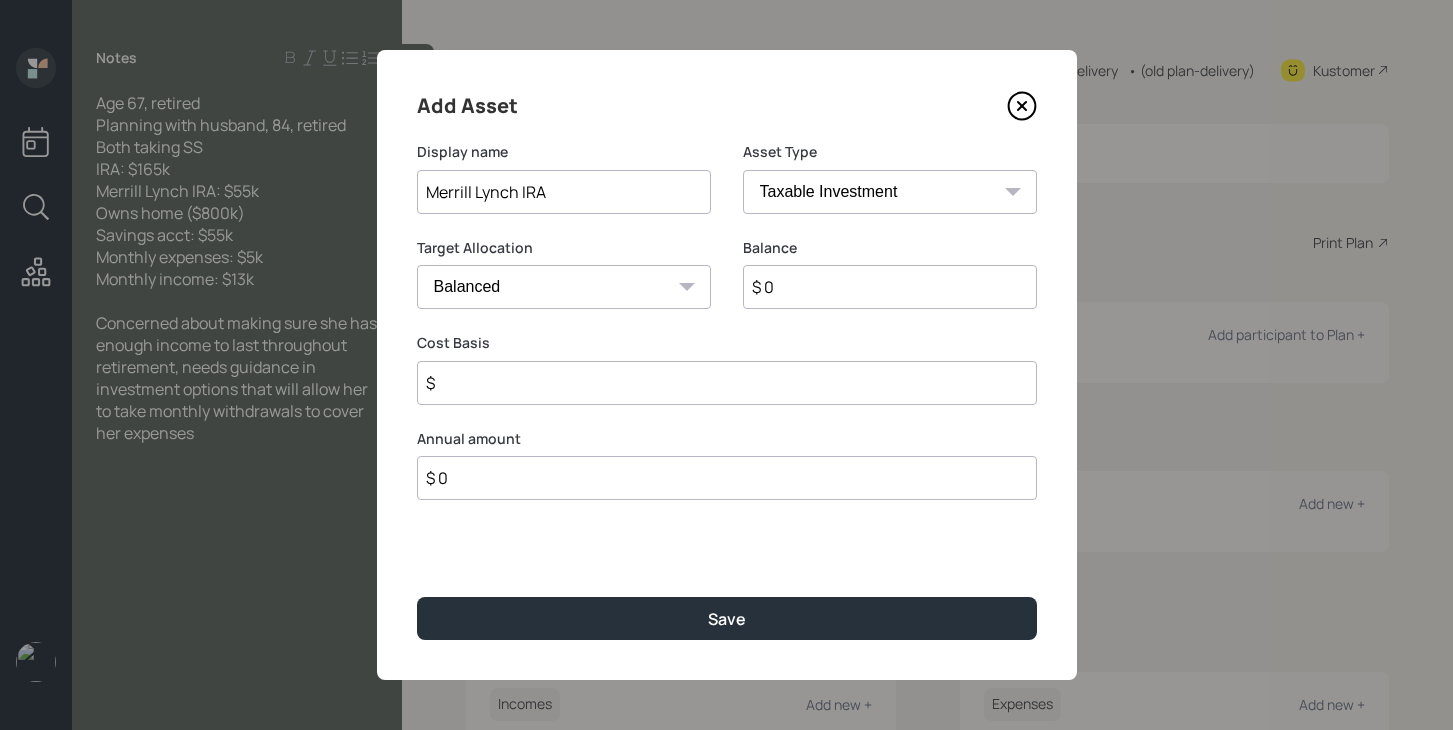 click on "SEP IRA IRA Roth IRA 401(k) Roth 401(k) 403(b) Roth 403(b) 457(b) Roth 457(b) Health Savings Account 529 Taxable Investment Checking / Savings Emergency Fund" at bounding box center [890, 192] 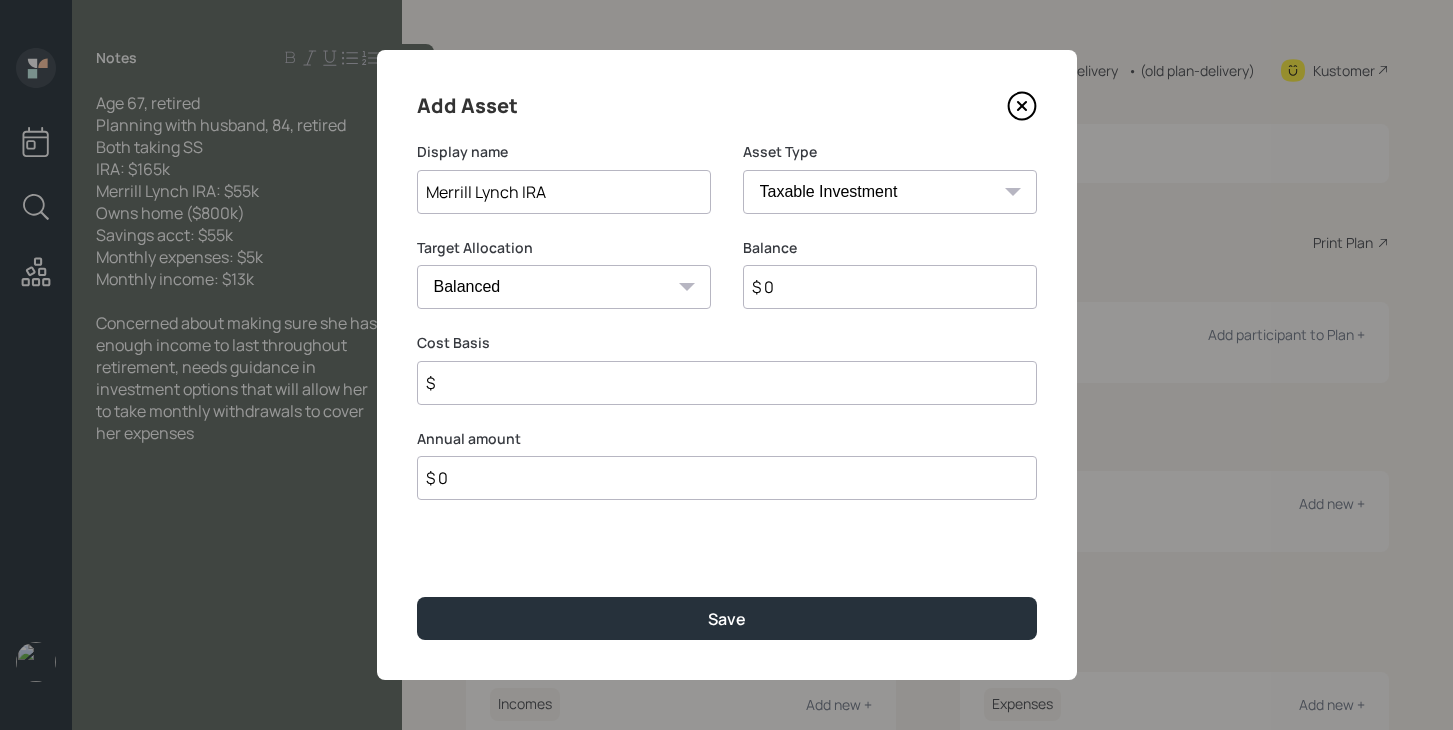 select on "ira" 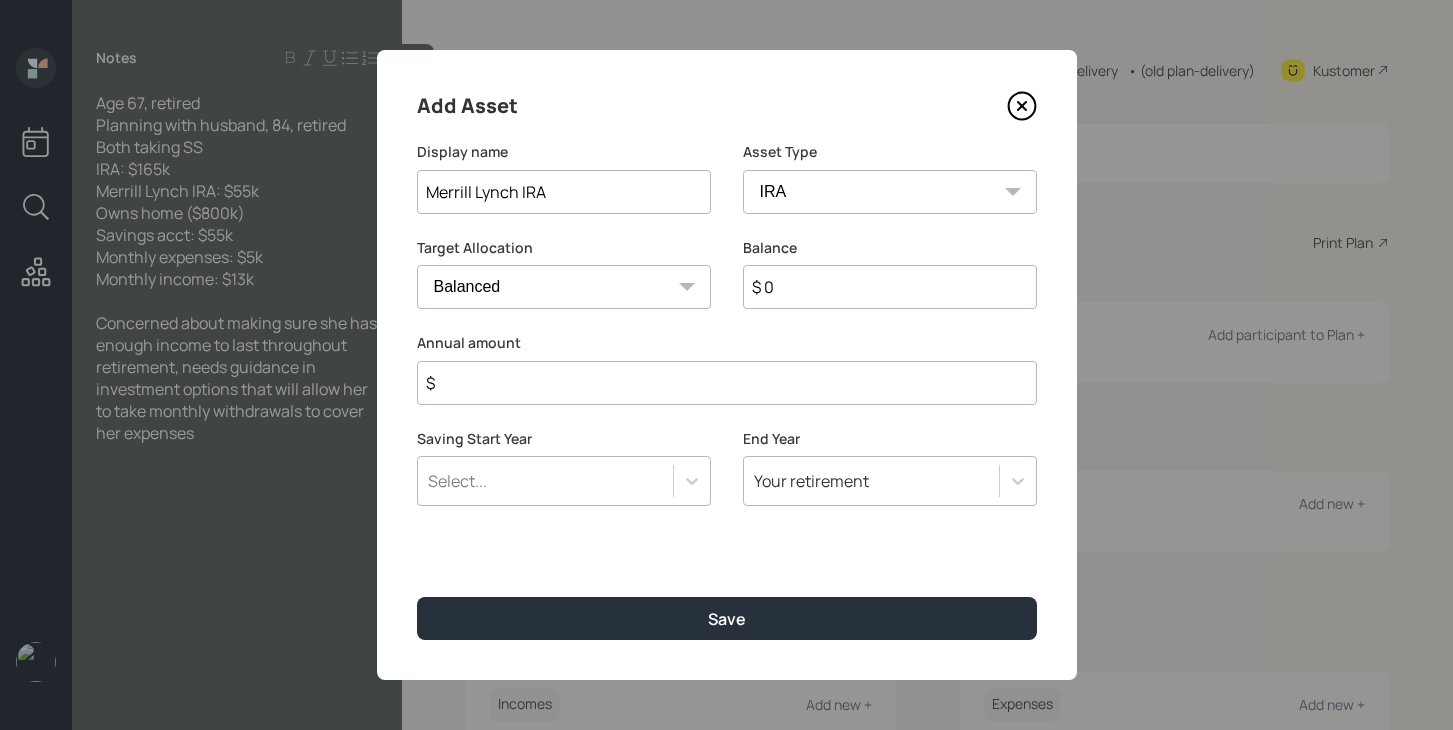 click on "$ 0" at bounding box center (890, 287) 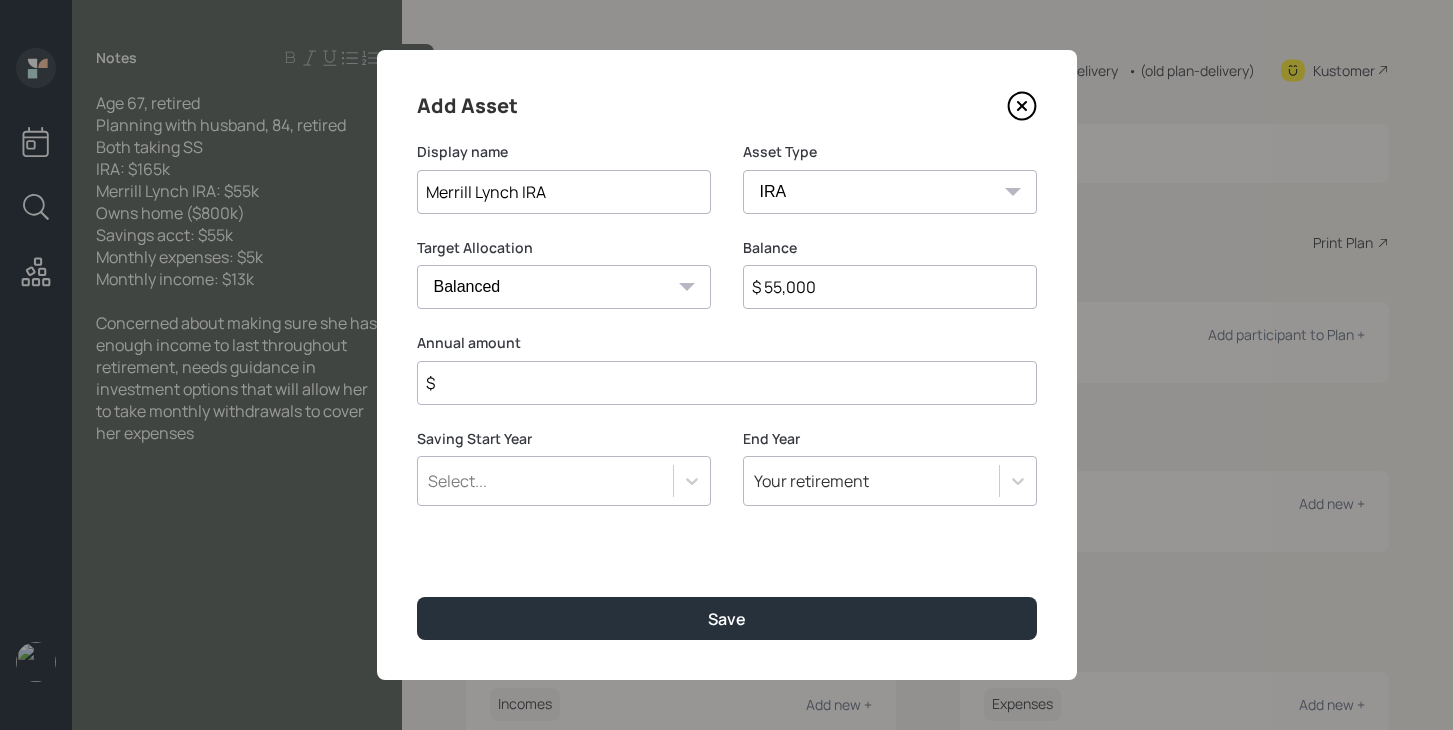 type on "$ 55,000" 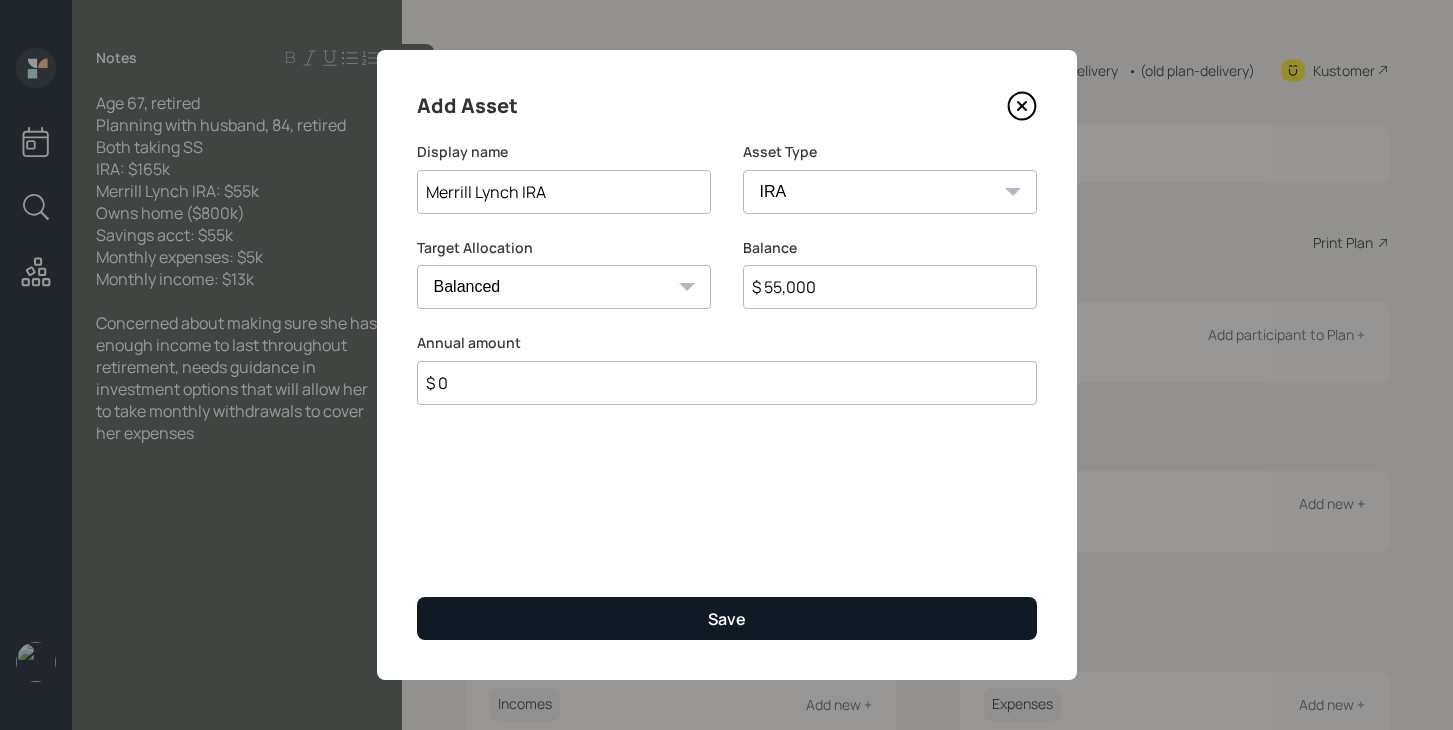 type on "$ 0" 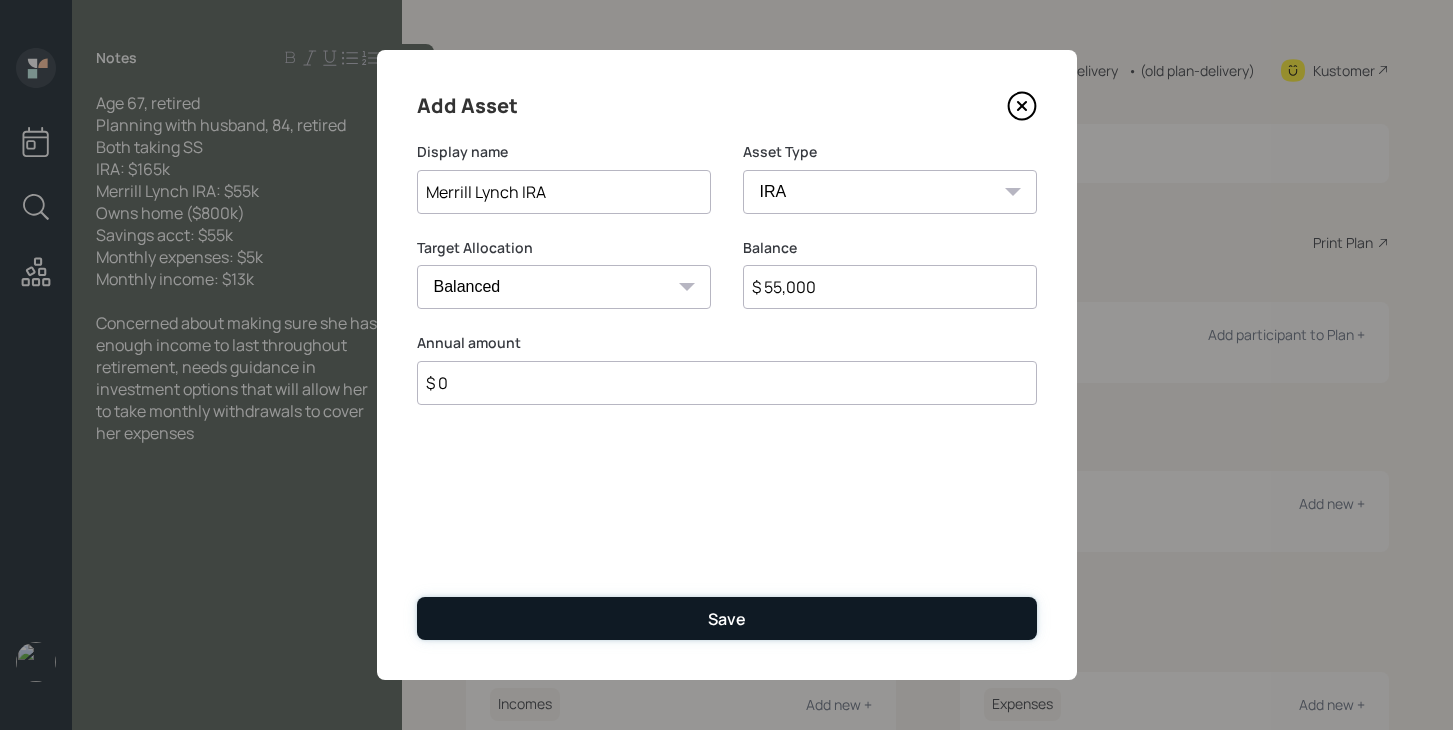 click on "Save" at bounding box center [727, 618] 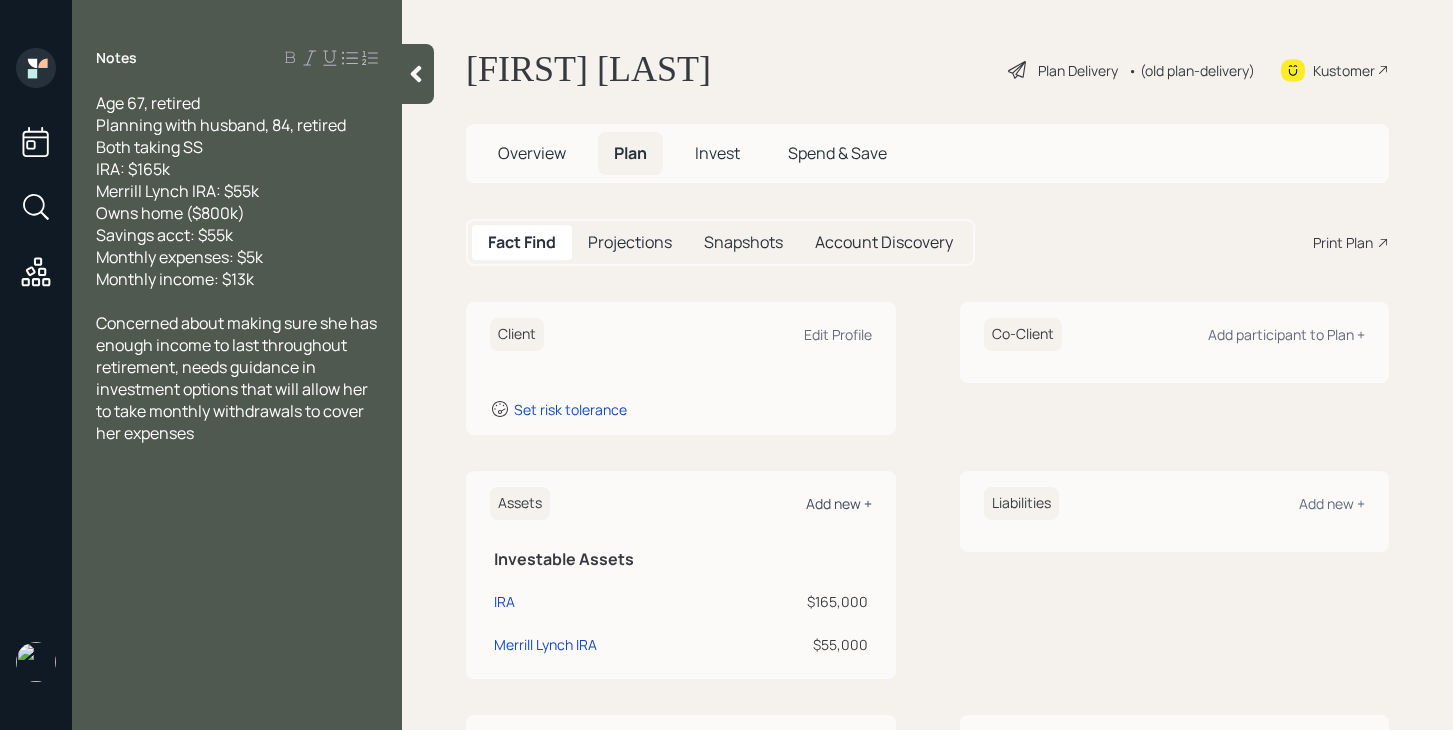 click on "Add new +" at bounding box center [838, 334] 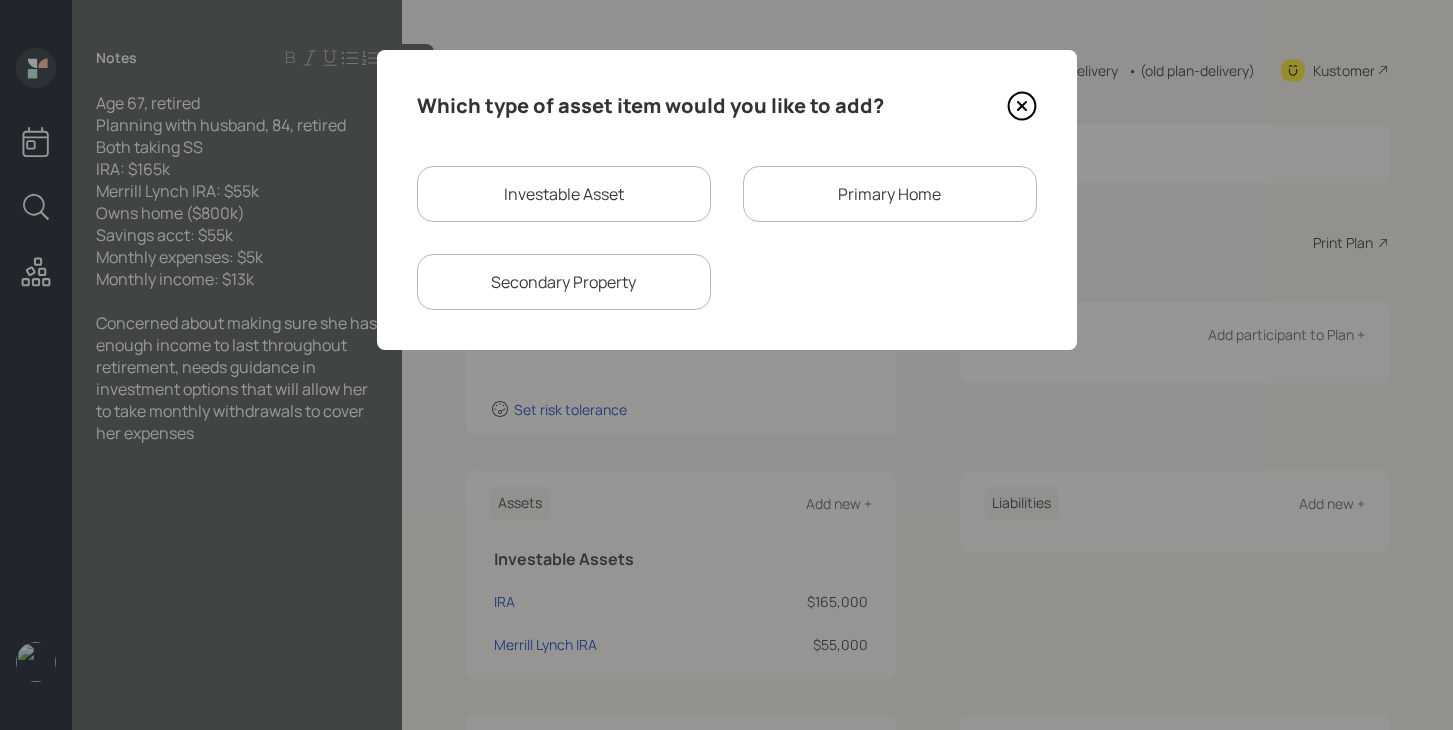 click on "Investable Asset" at bounding box center (564, 194) 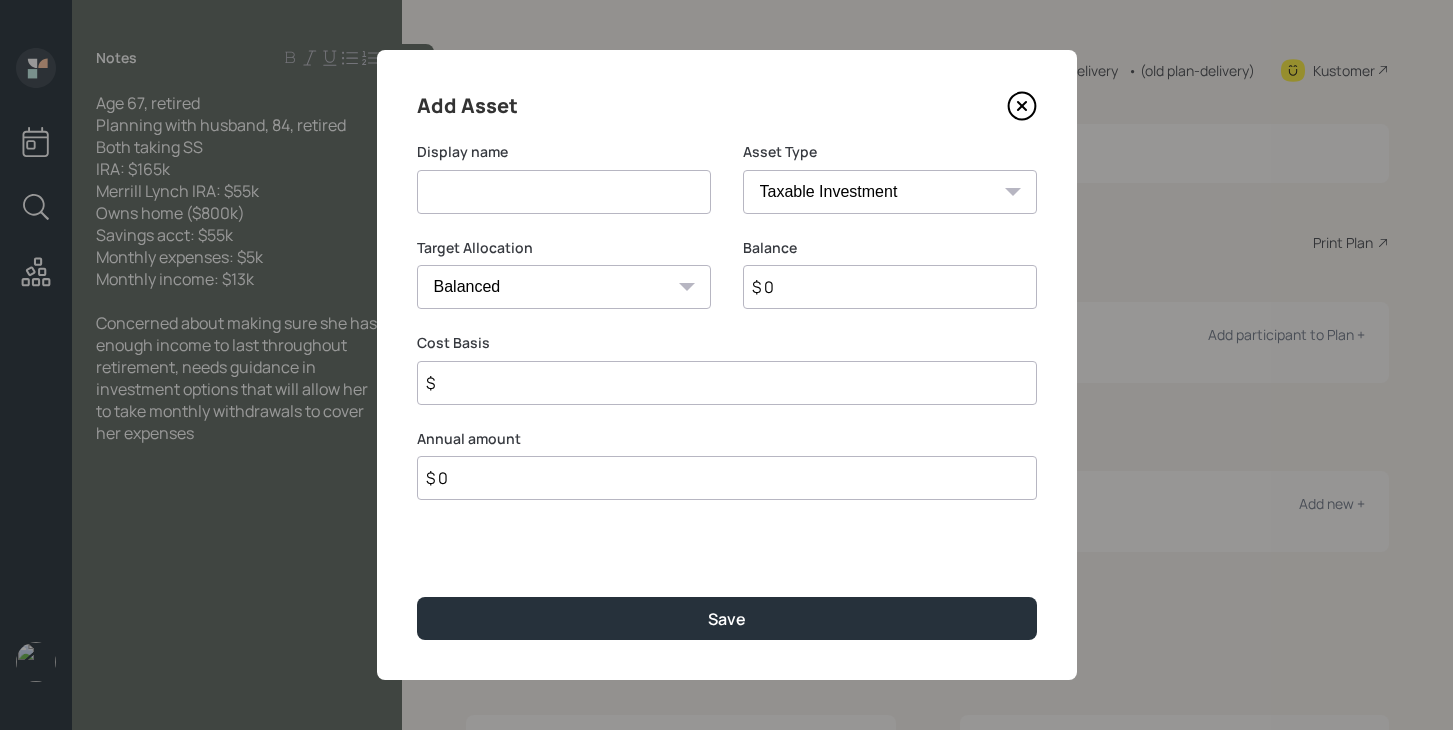 click at bounding box center [564, 192] 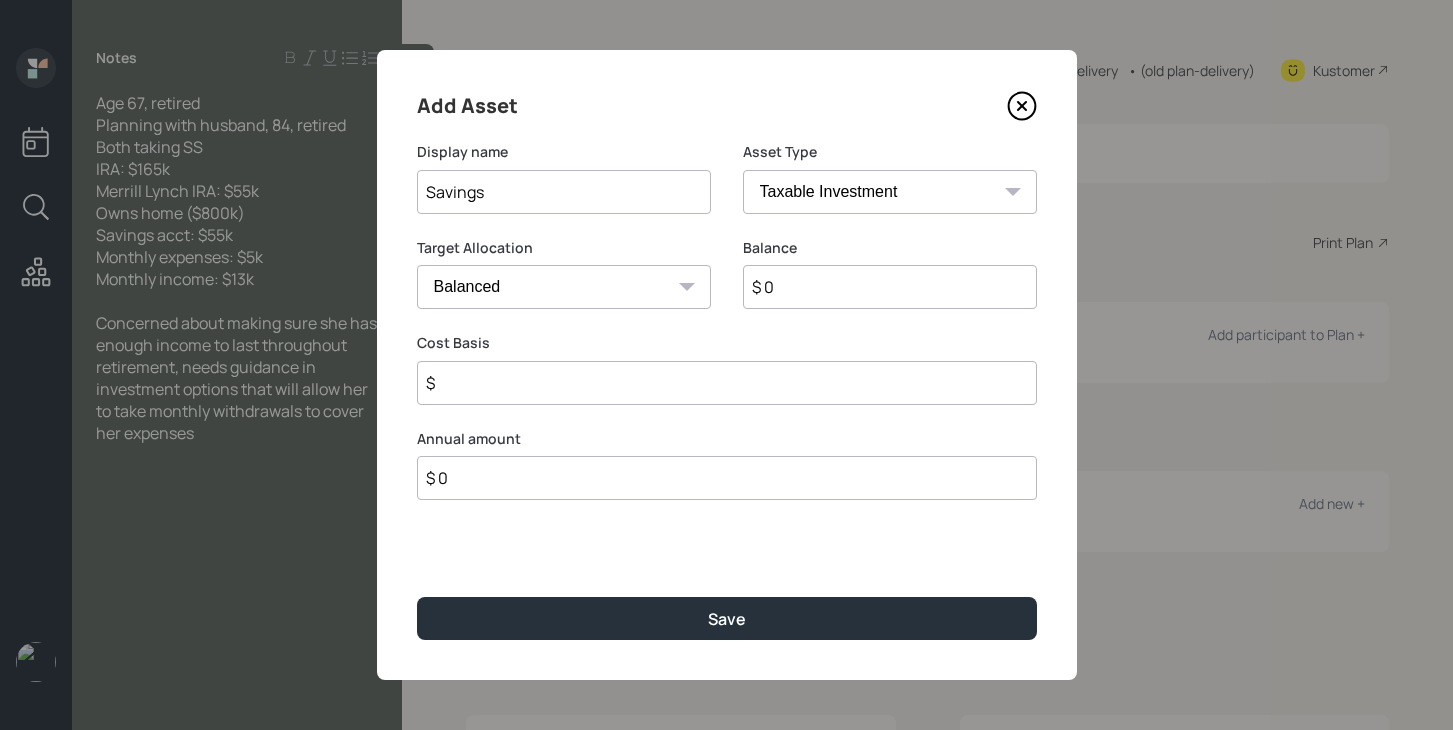type on "Savings" 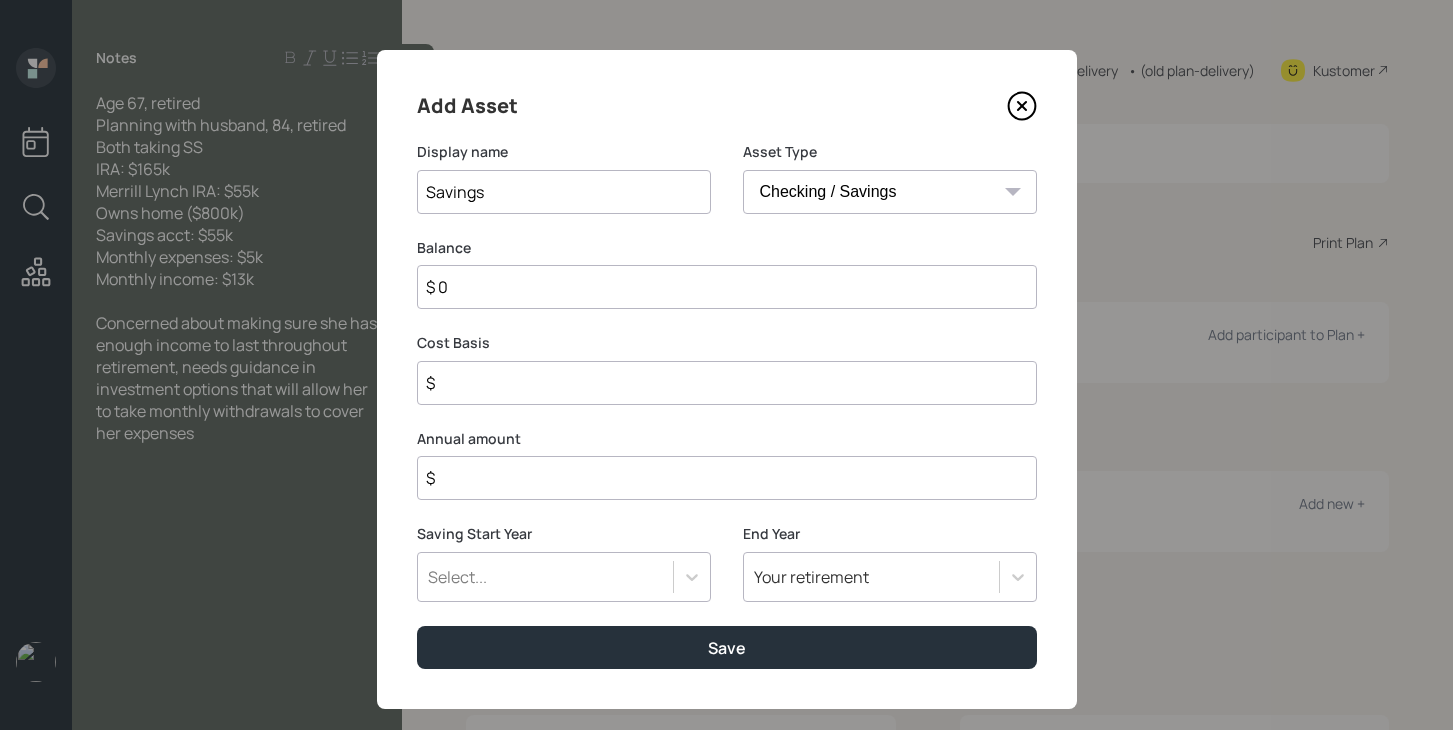click on "$ 0" at bounding box center [727, 287] 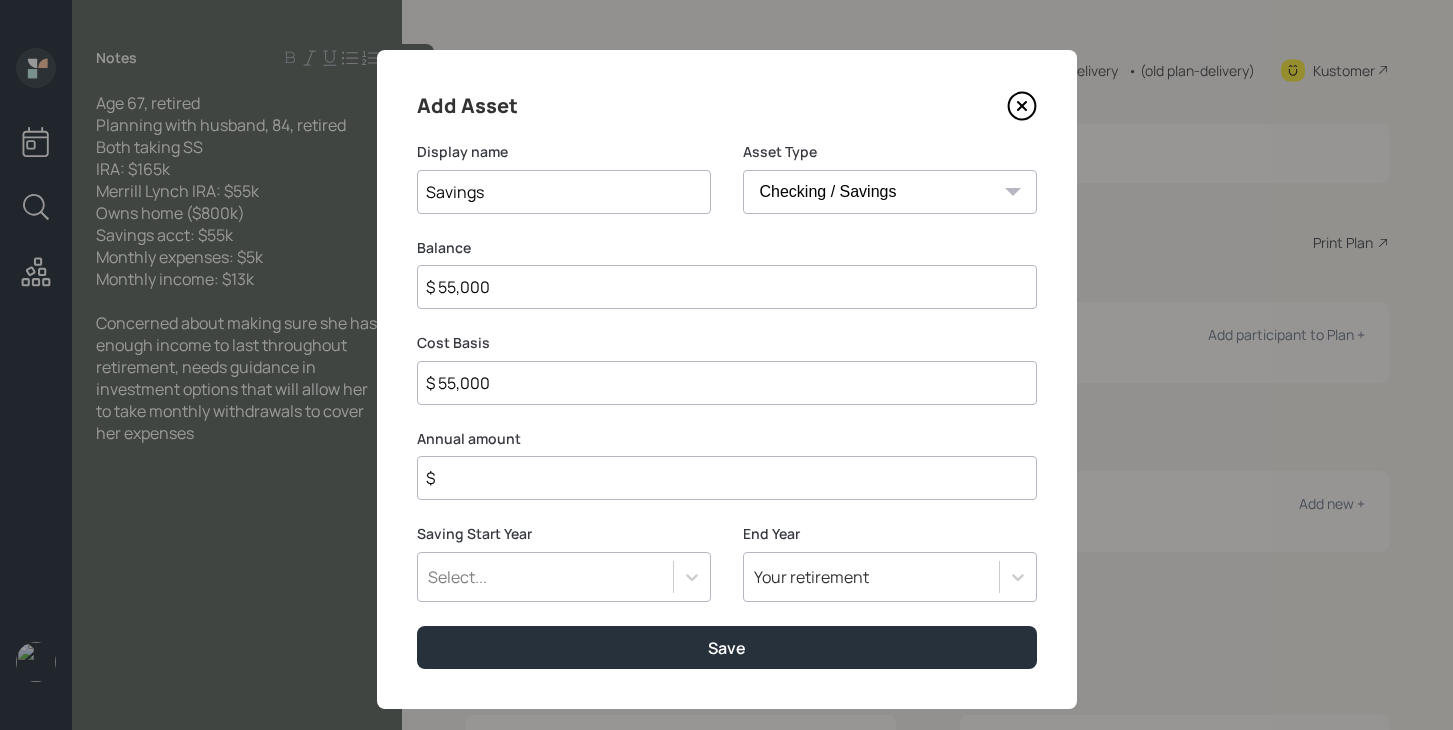 type on "$ 55,000" 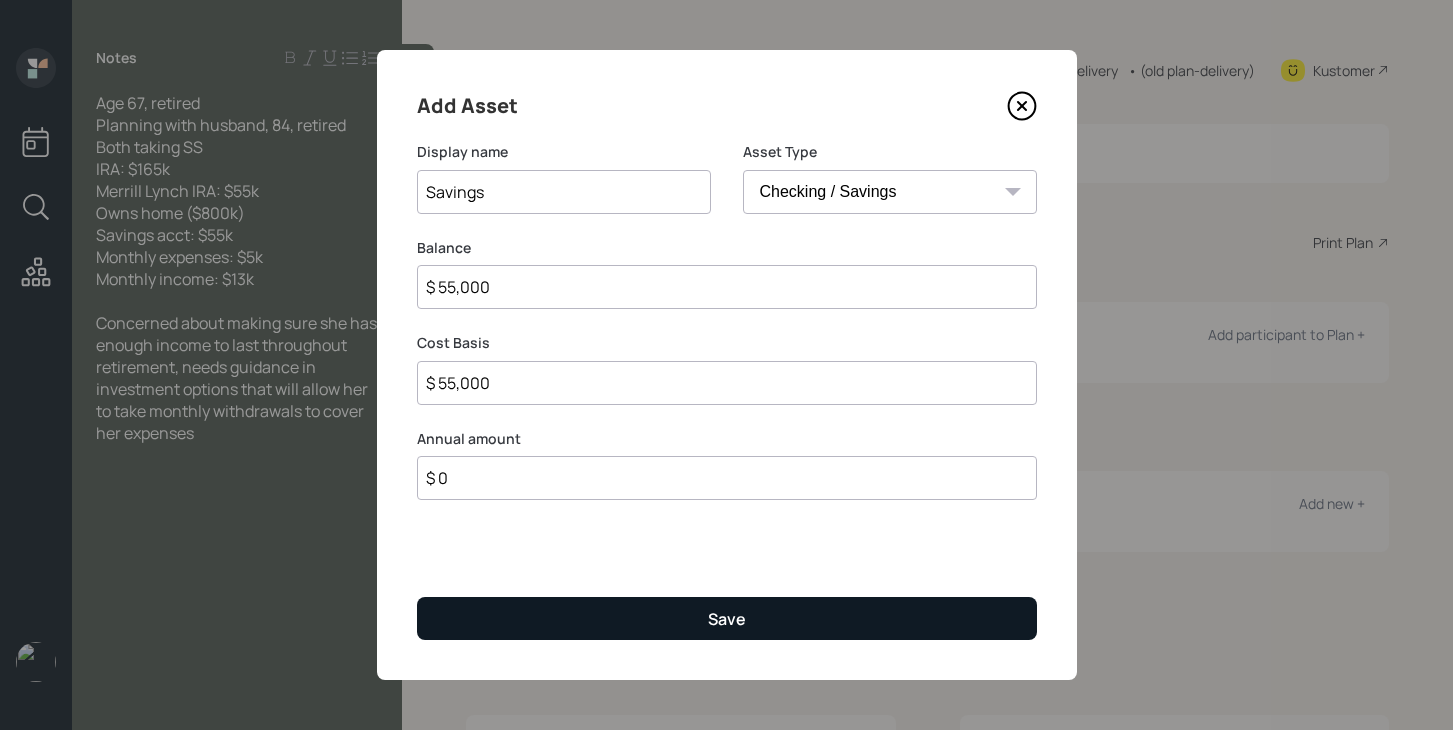 type on "$ 0" 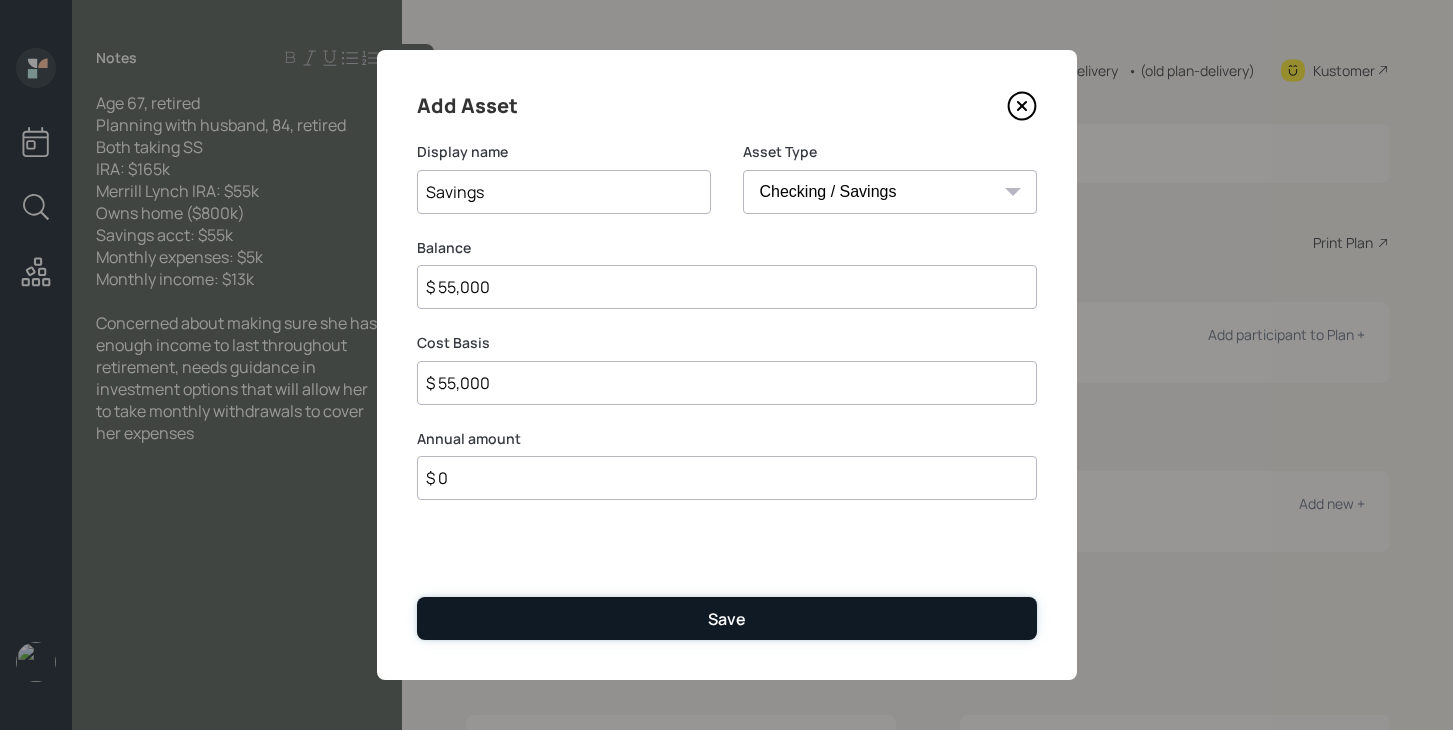 click on "Save" at bounding box center [727, 618] 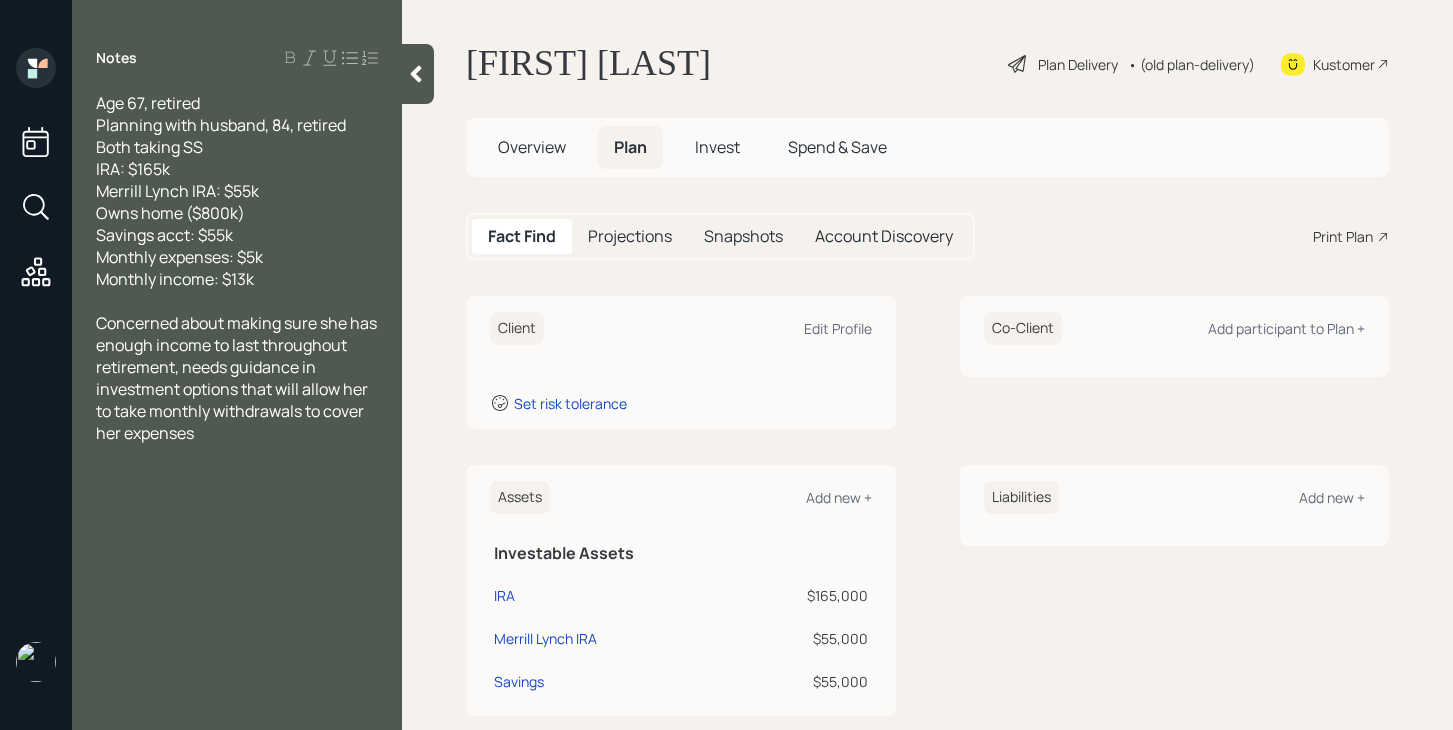 scroll, scrollTop: 0, scrollLeft: 0, axis: both 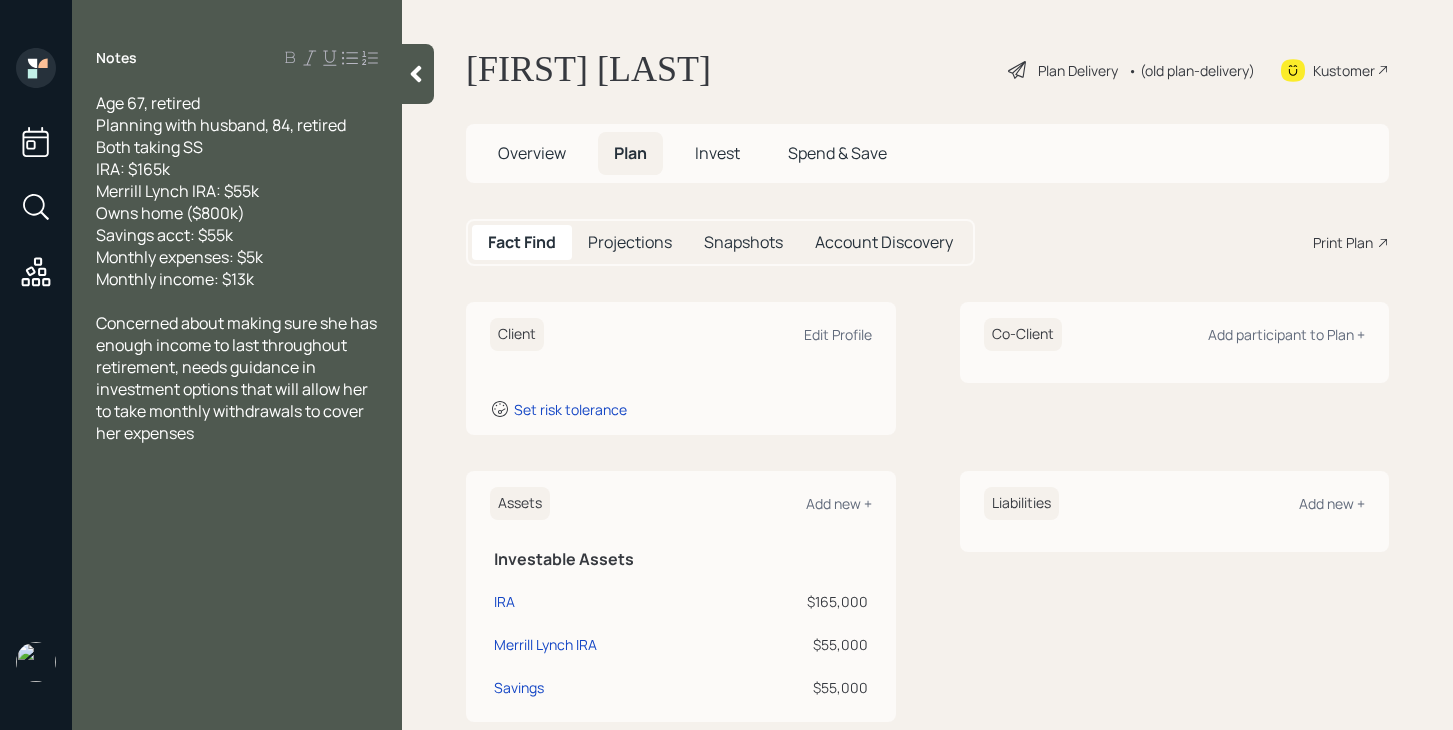 click at bounding box center (416, 74) 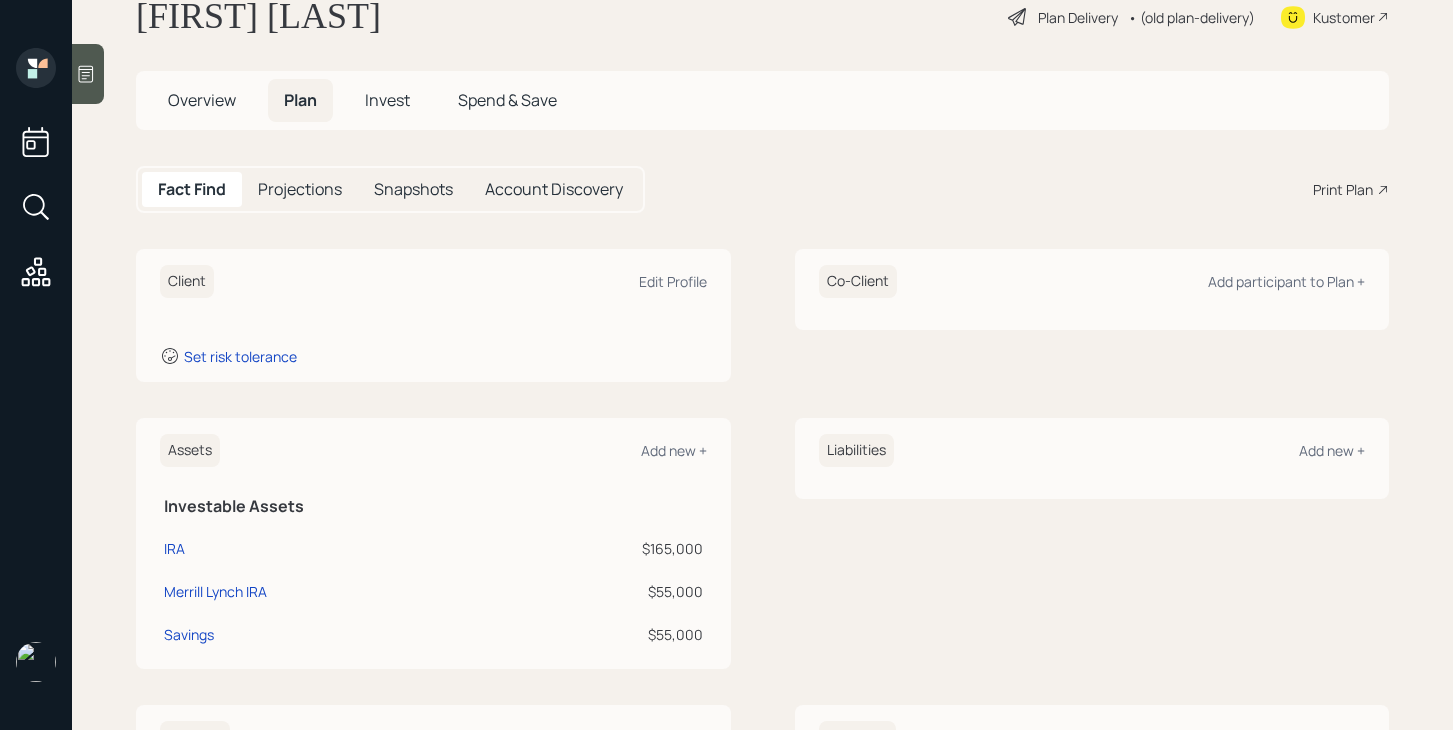 scroll, scrollTop: 0, scrollLeft: 0, axis: both 